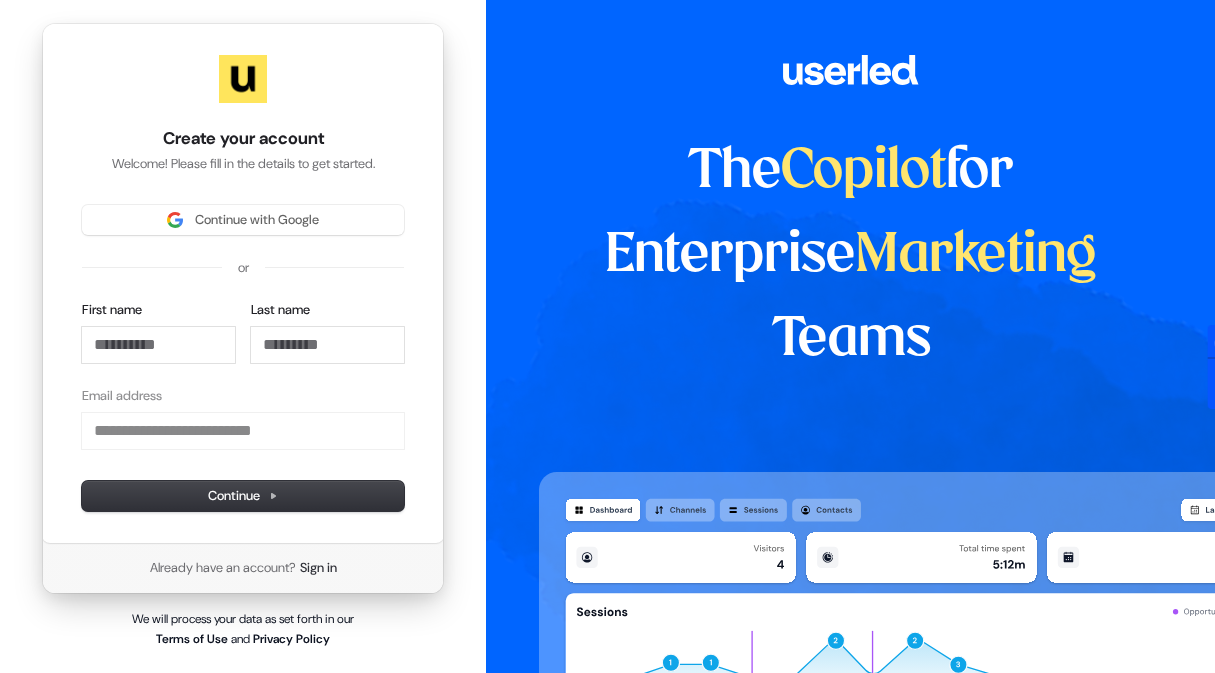 scroll, scrollTop: 0, scrollLeft: 0, axis: both 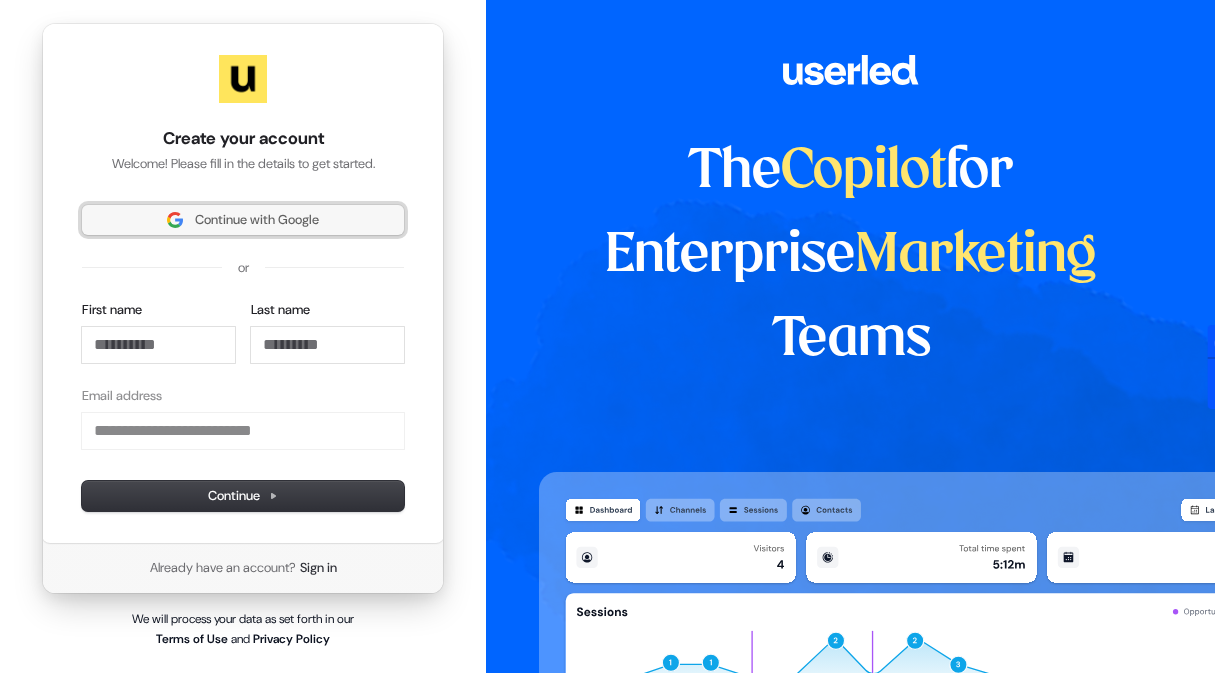 click on "Continue with Google" at bounding box center [257, 220] 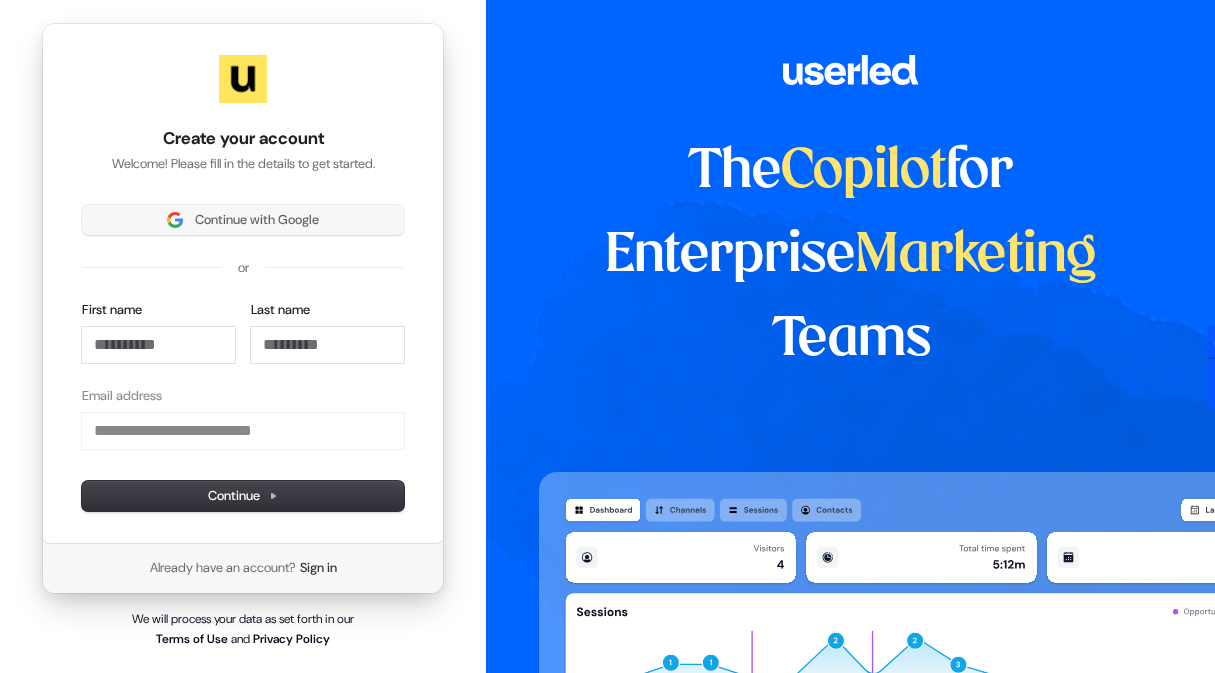 type 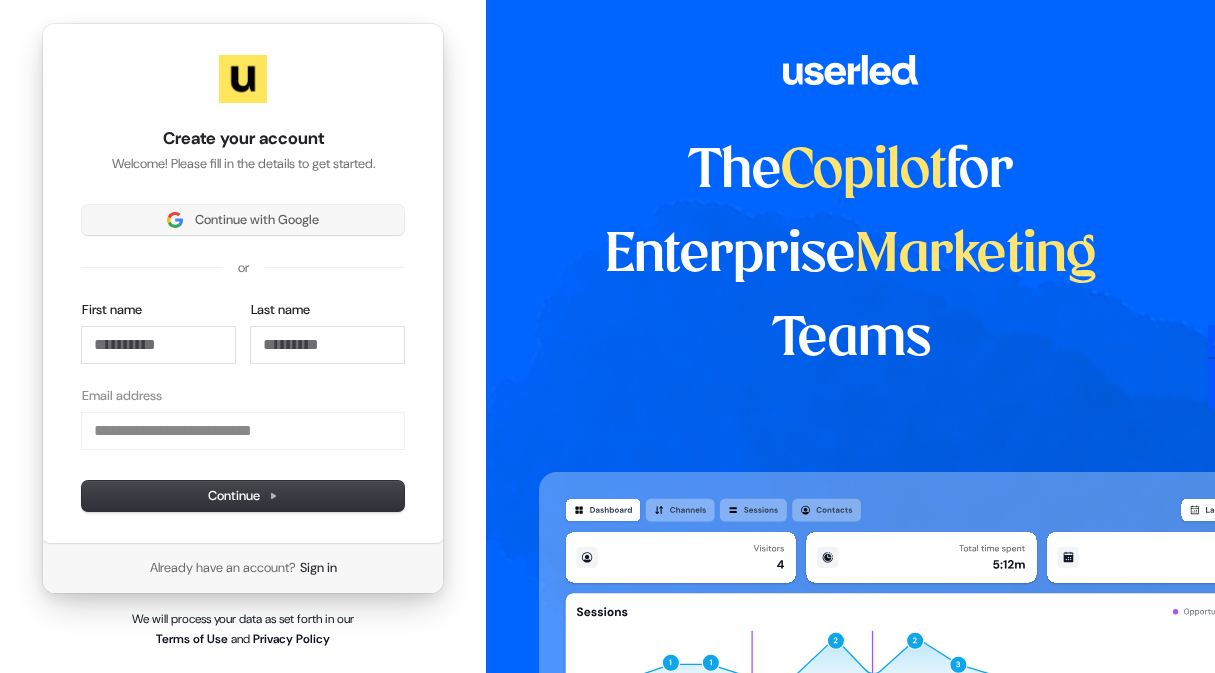type 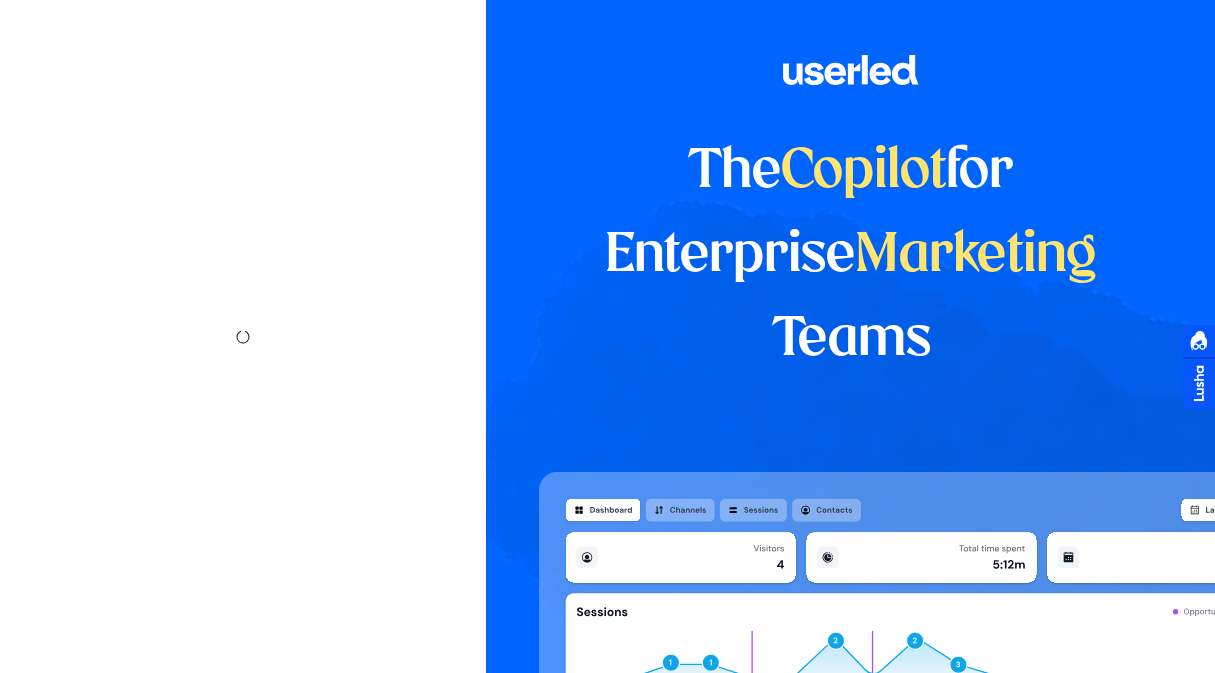 scroll, scrollTop: 0, scrollLeft: 0, axis: both 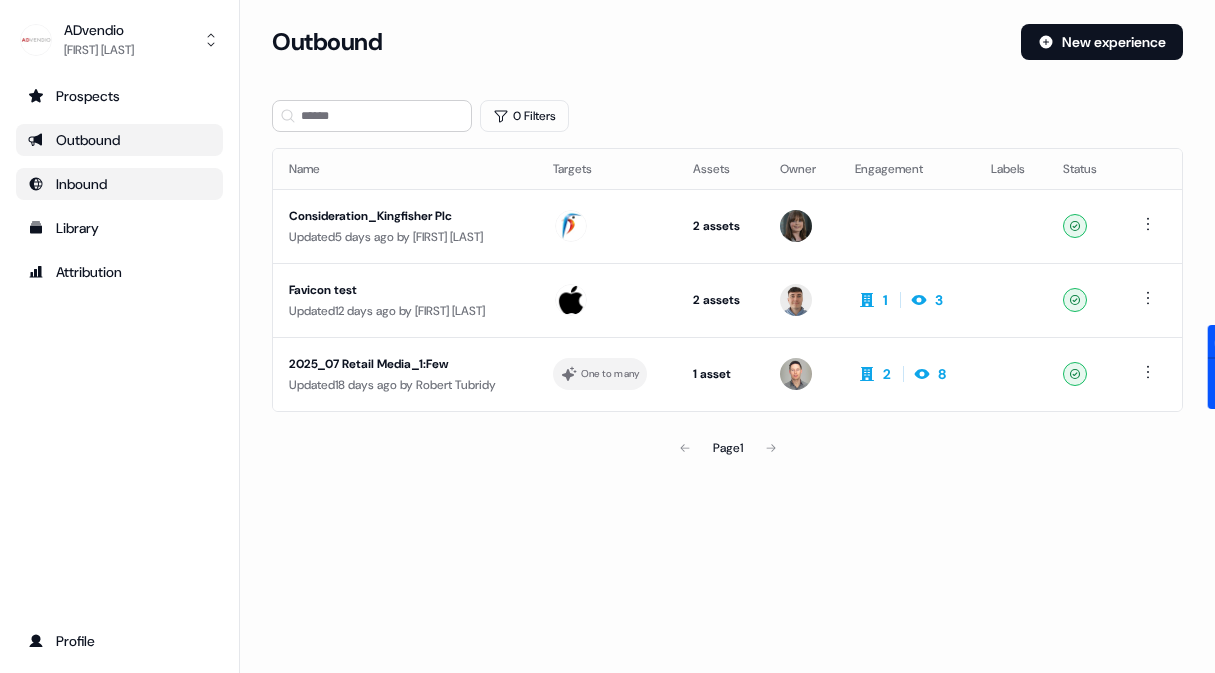 click on "Inbound" at bounding box center [119, 184] 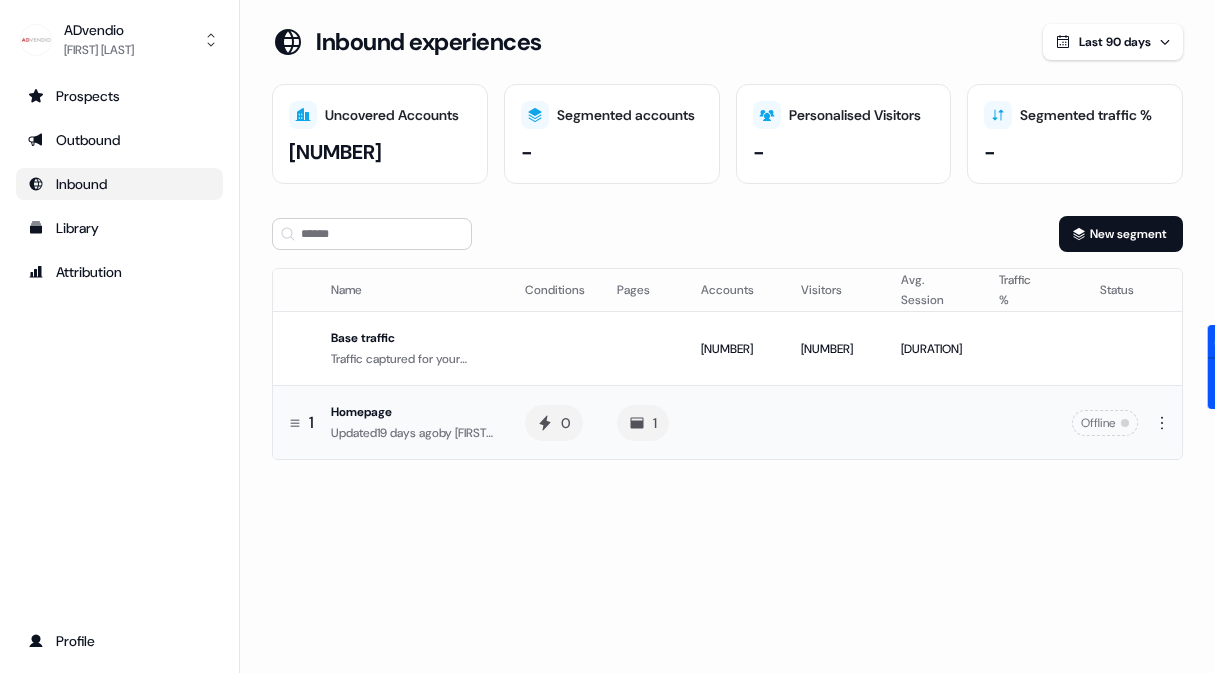 click on "Homepage" at bounding box center (412, 412) 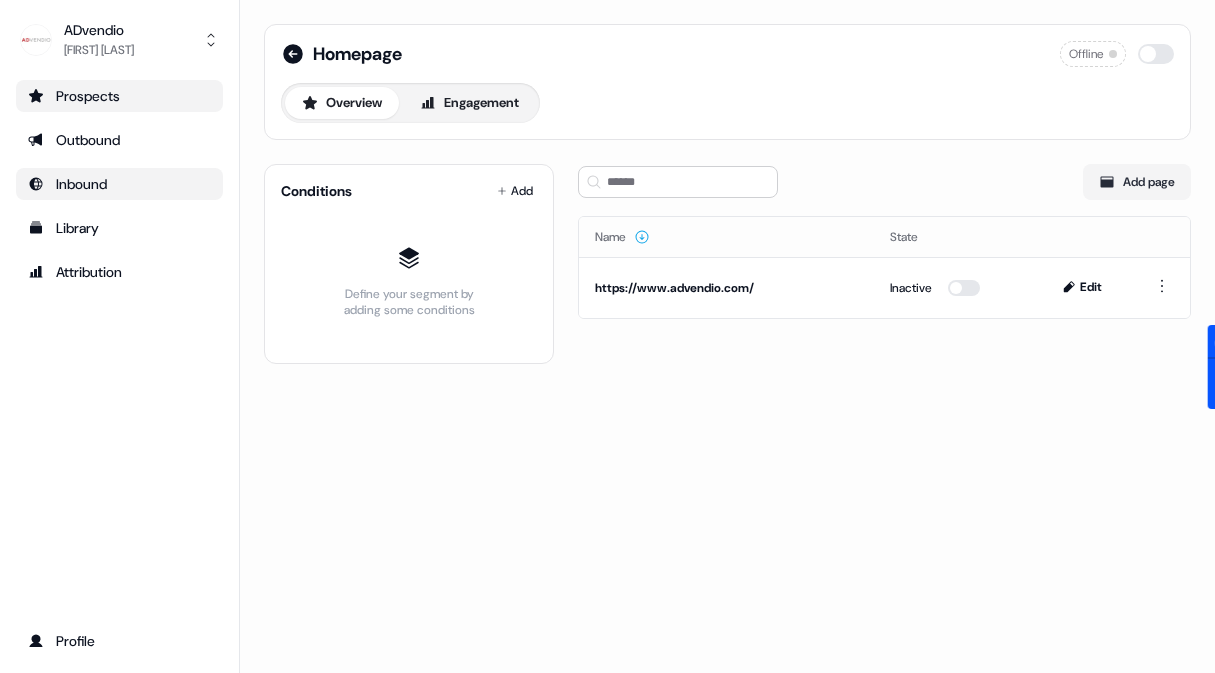 click on "Prospects" at bounding box center [119, 96] 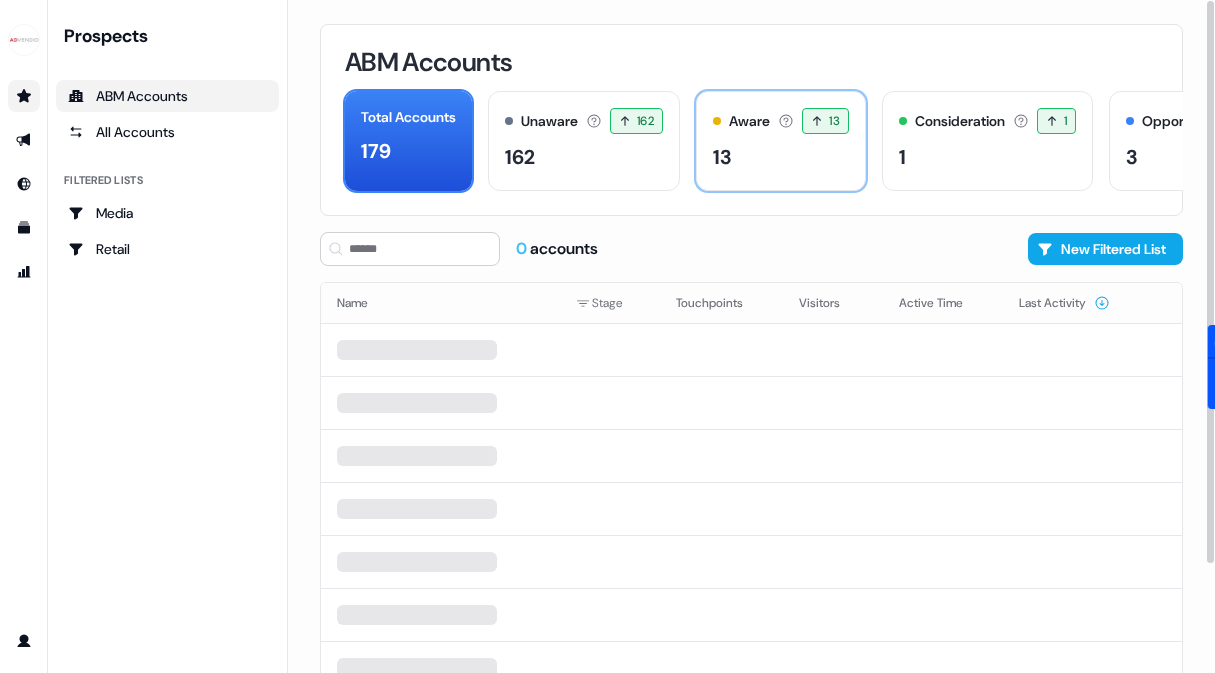 click on "13" at bounding box center (781, 157) 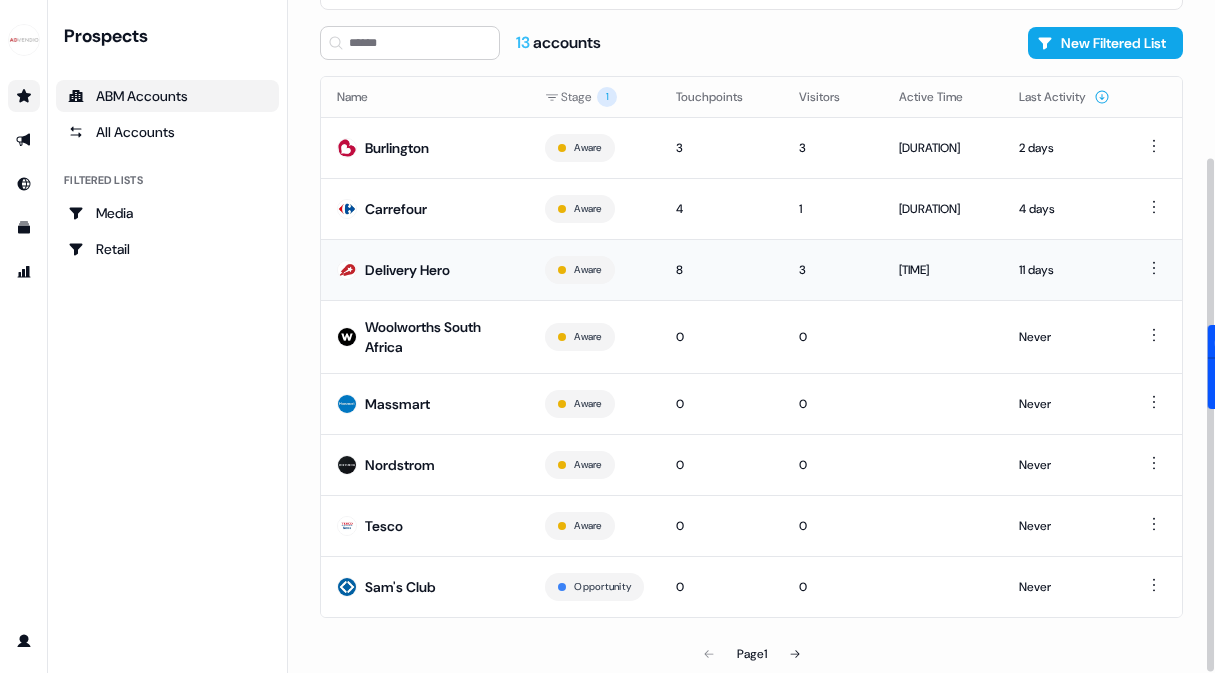 scroll, scrollTop: 0, scrollLeft: 0, axis: both 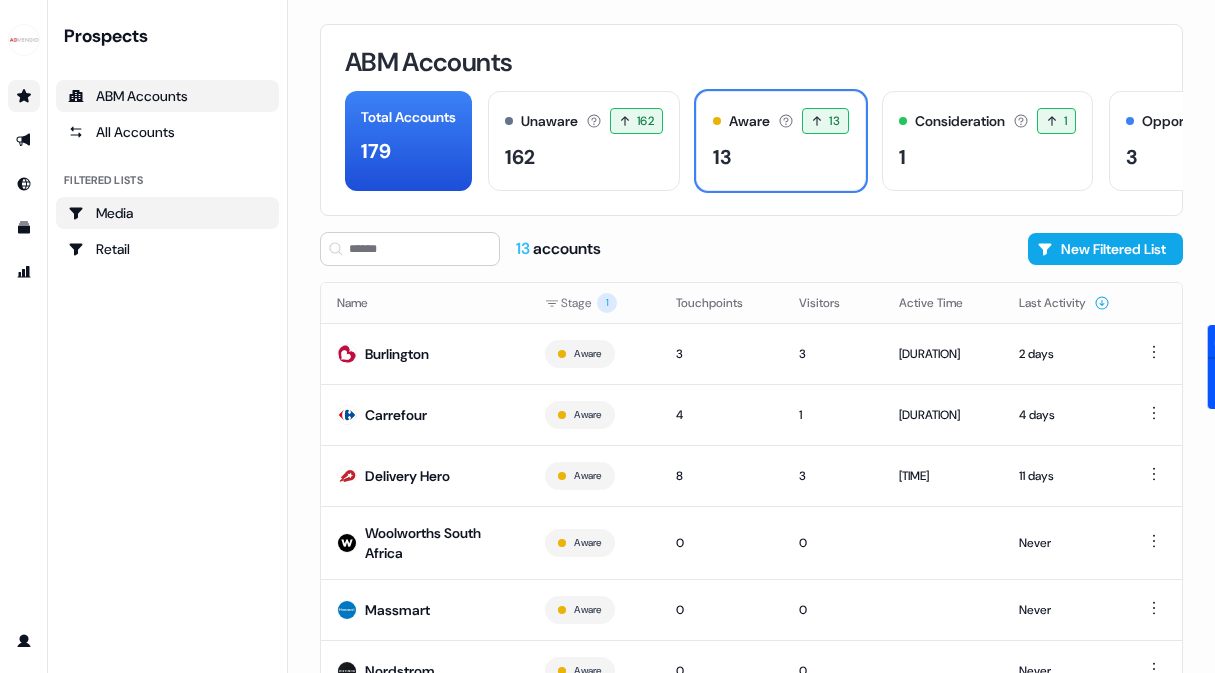 click on "Media" at bounding box center (167, 213) 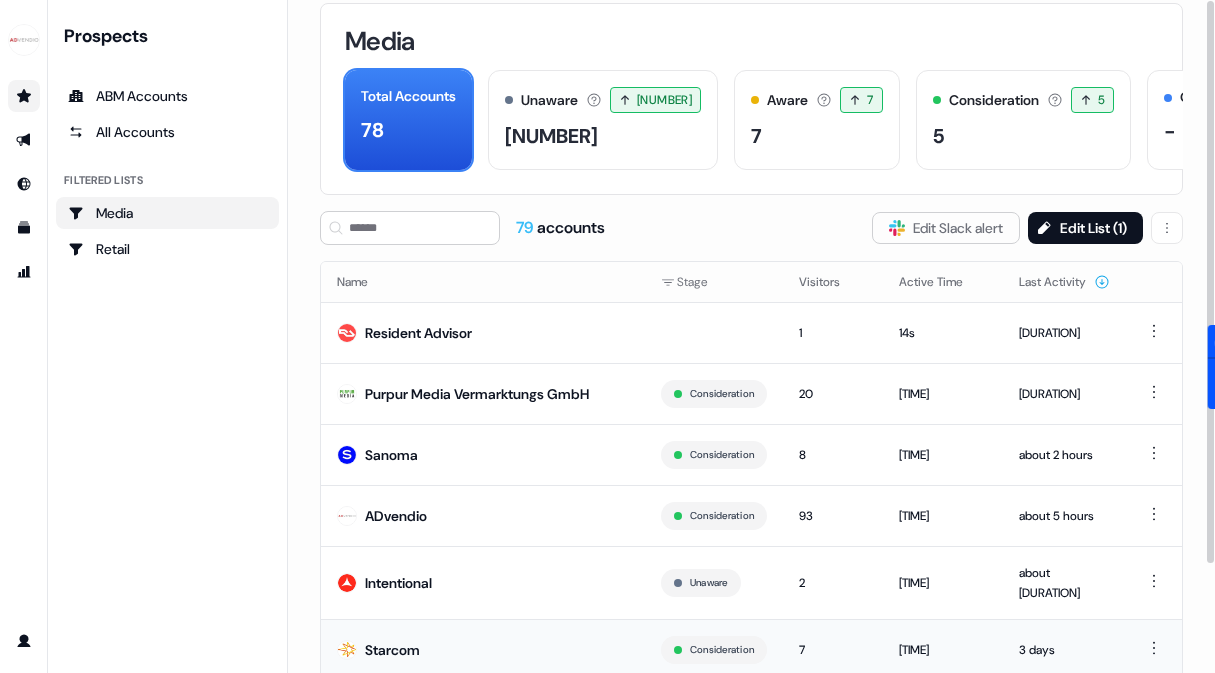 scroll, scrollTop: 0, scrollLeft: 0, axis: both 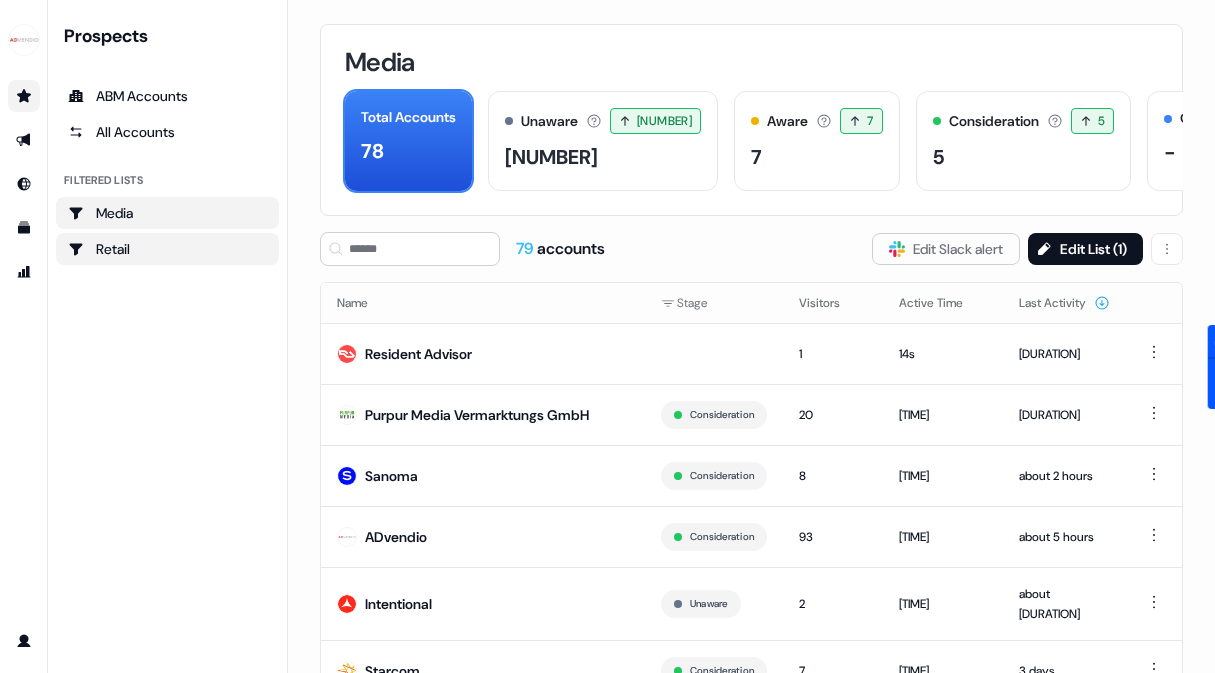 click on "Retail" at bounding box center (167, 249) 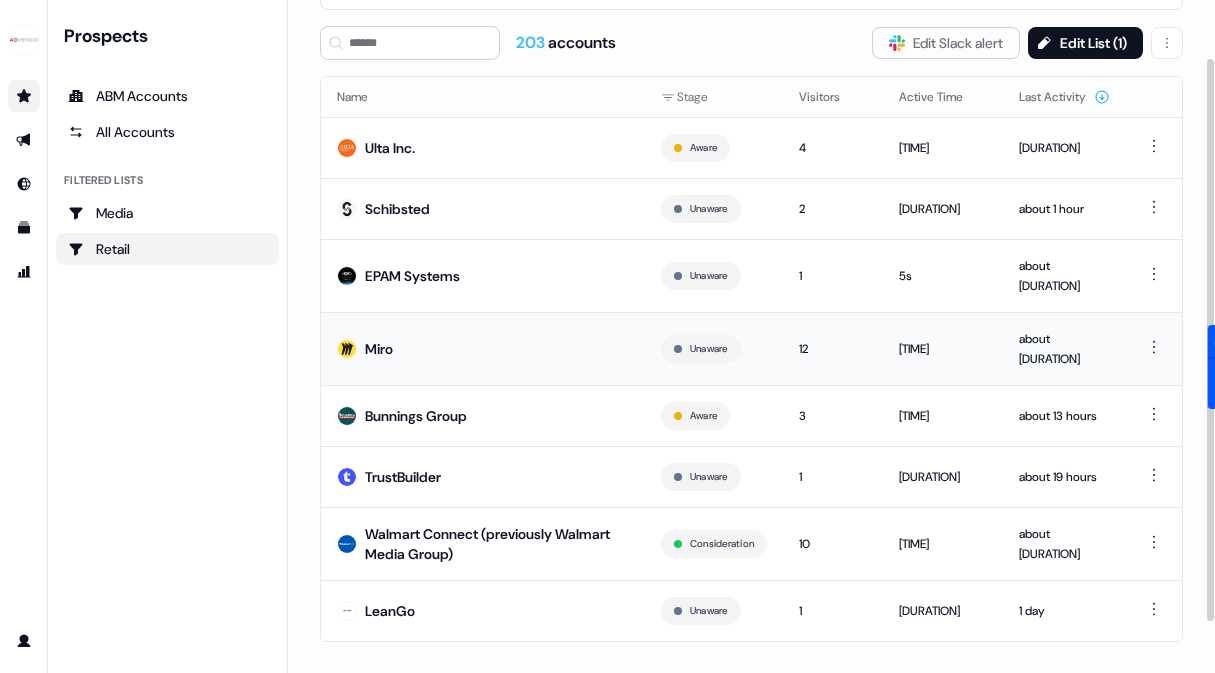 scroll, scrollTop: 0, scrollLeft: 0, axis: both 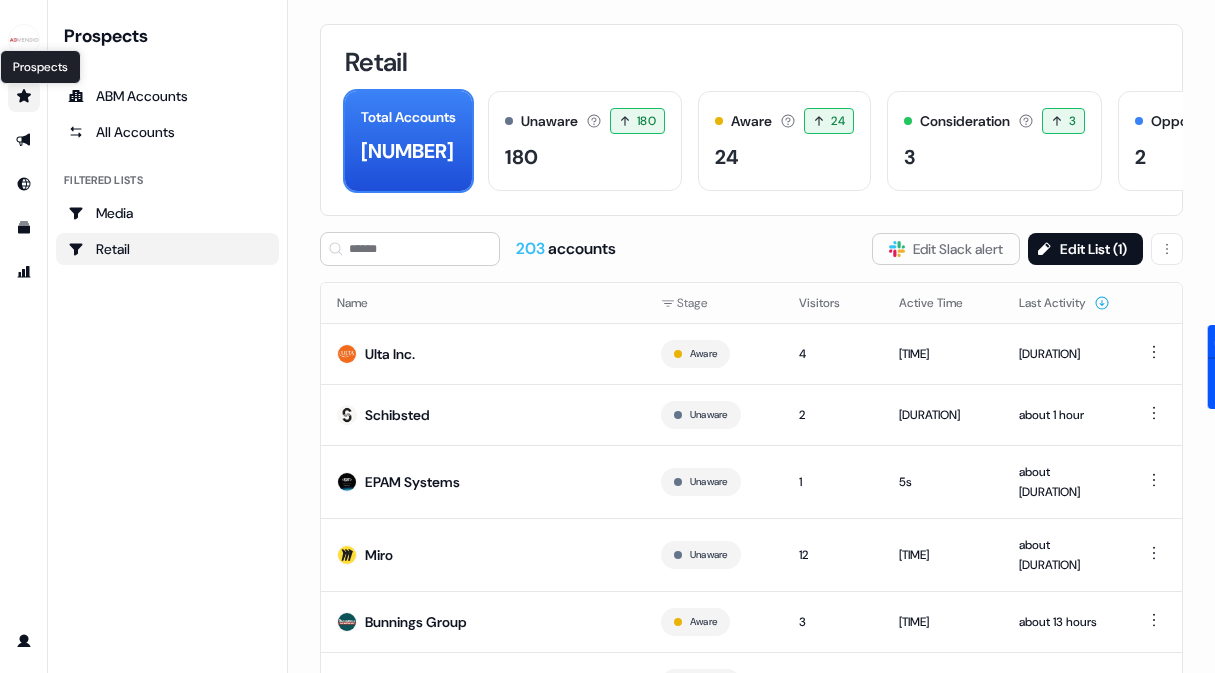 click 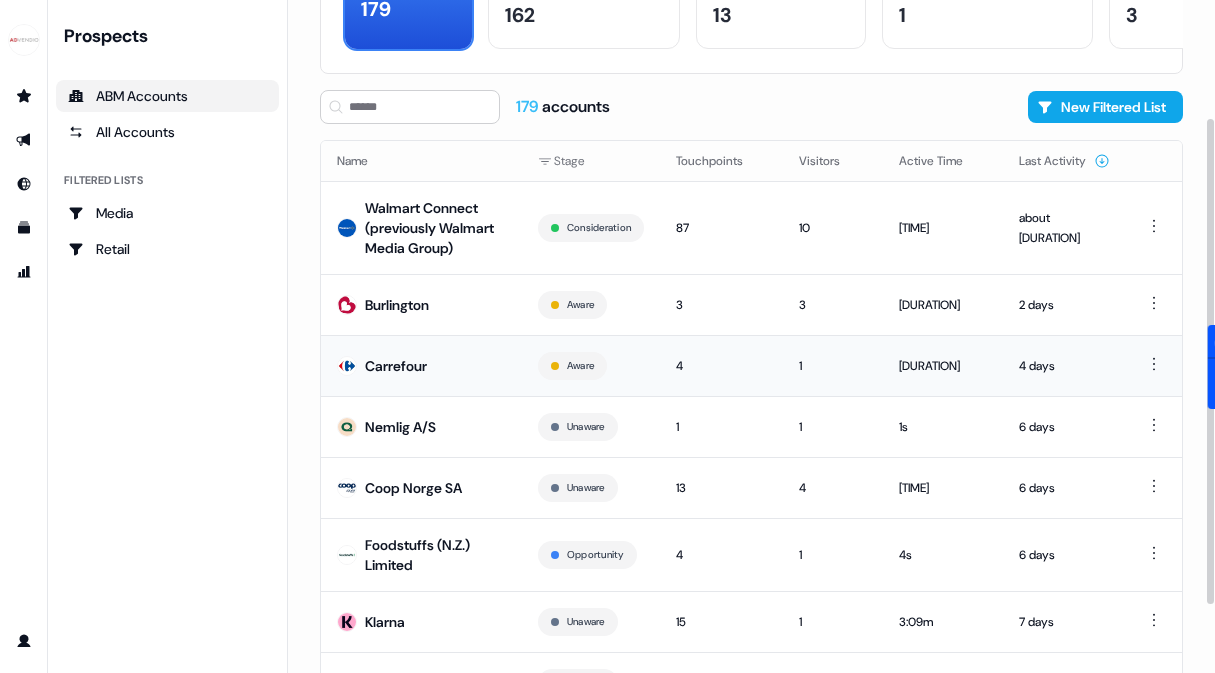 scroll, scrollTop: 258, scrollLeft: 0, axis: vertical 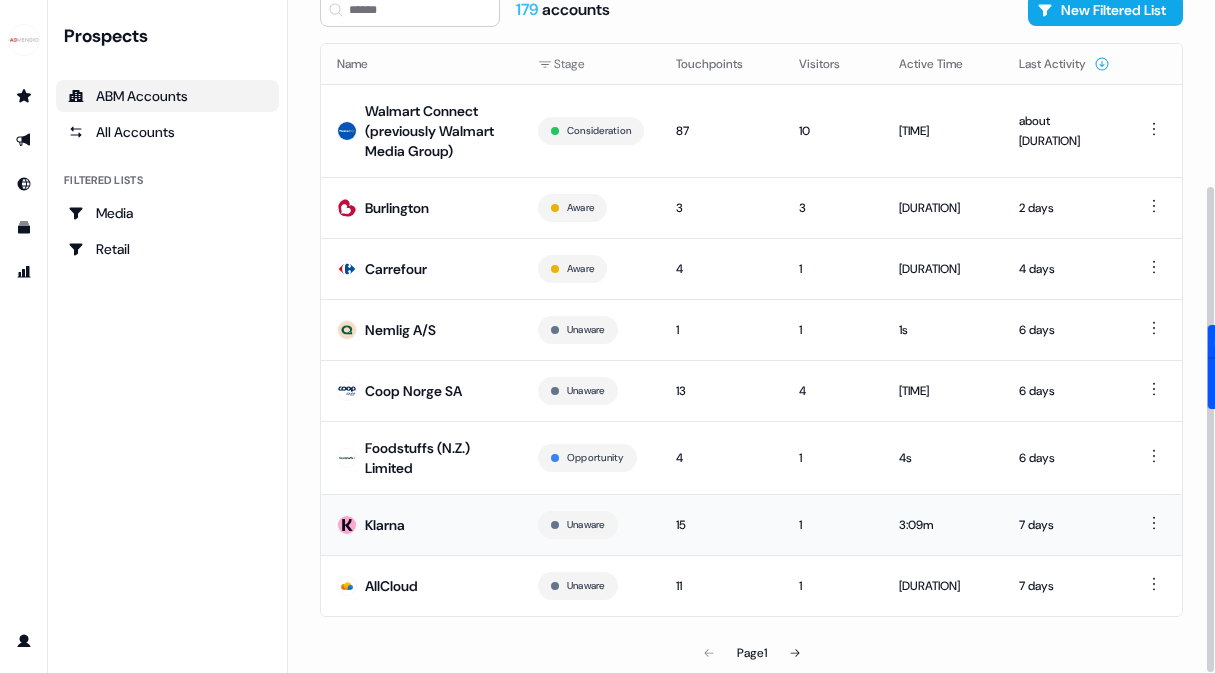click on "1" at bounding box center [833, 525] 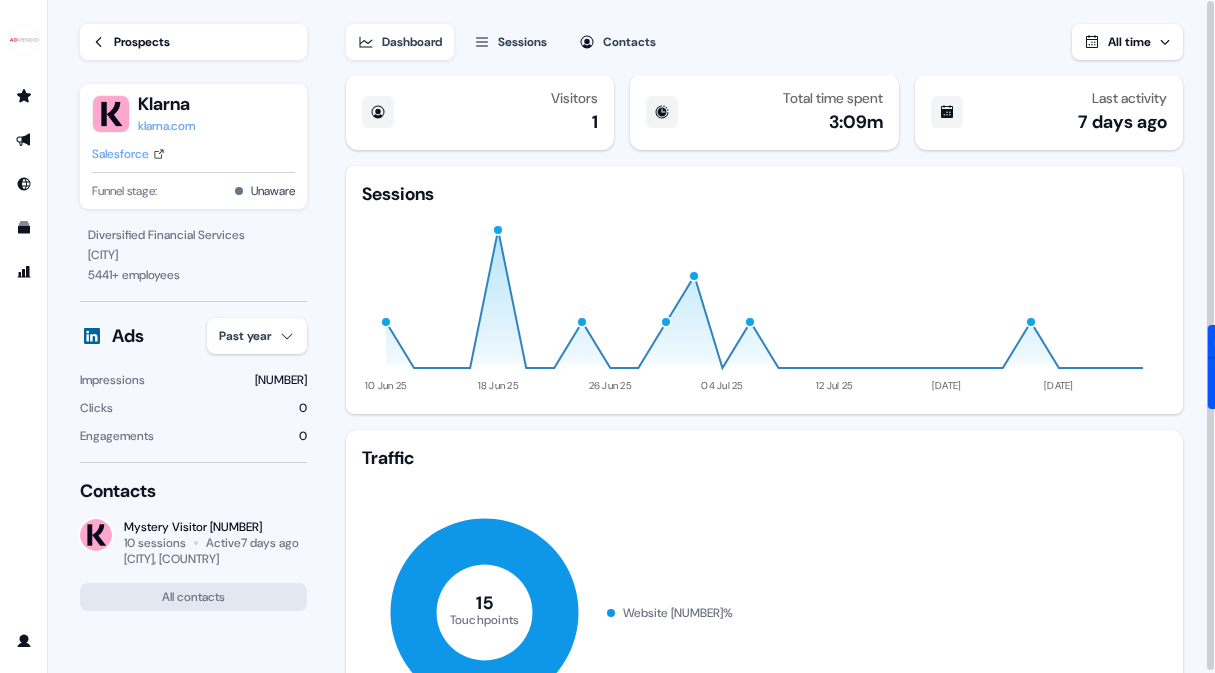 scroll, scrollTop: 0, scrollLeft: 0, axis: both 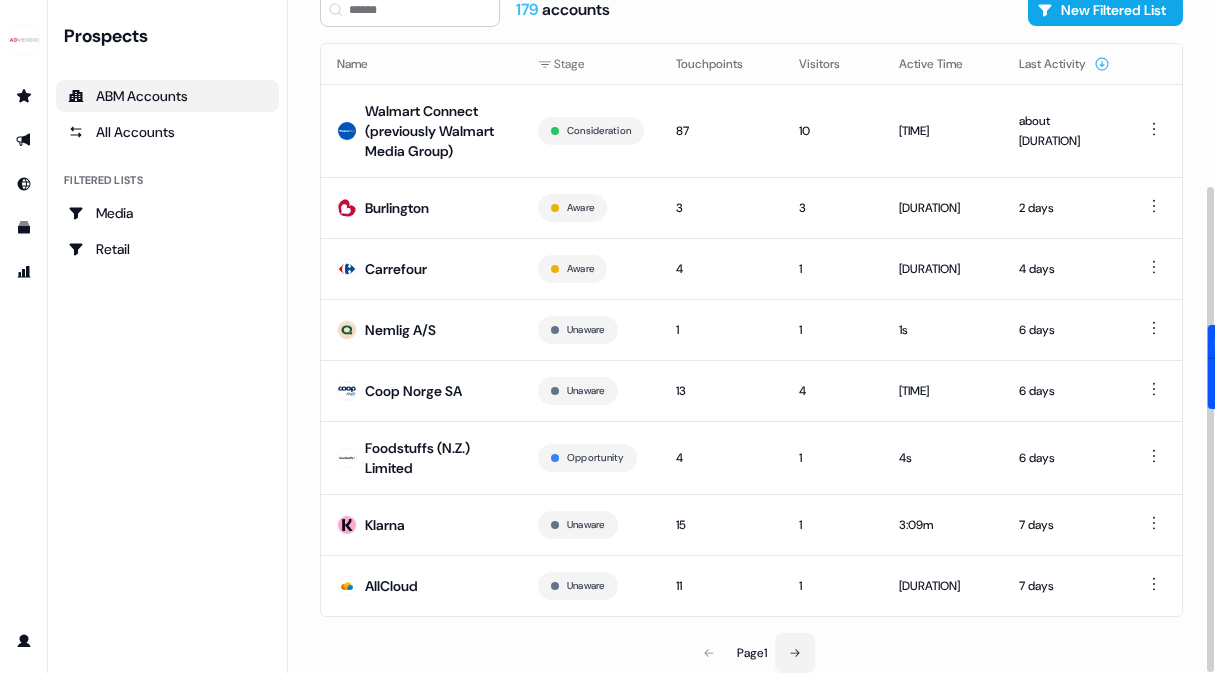 click at bounding box center (795, 653) 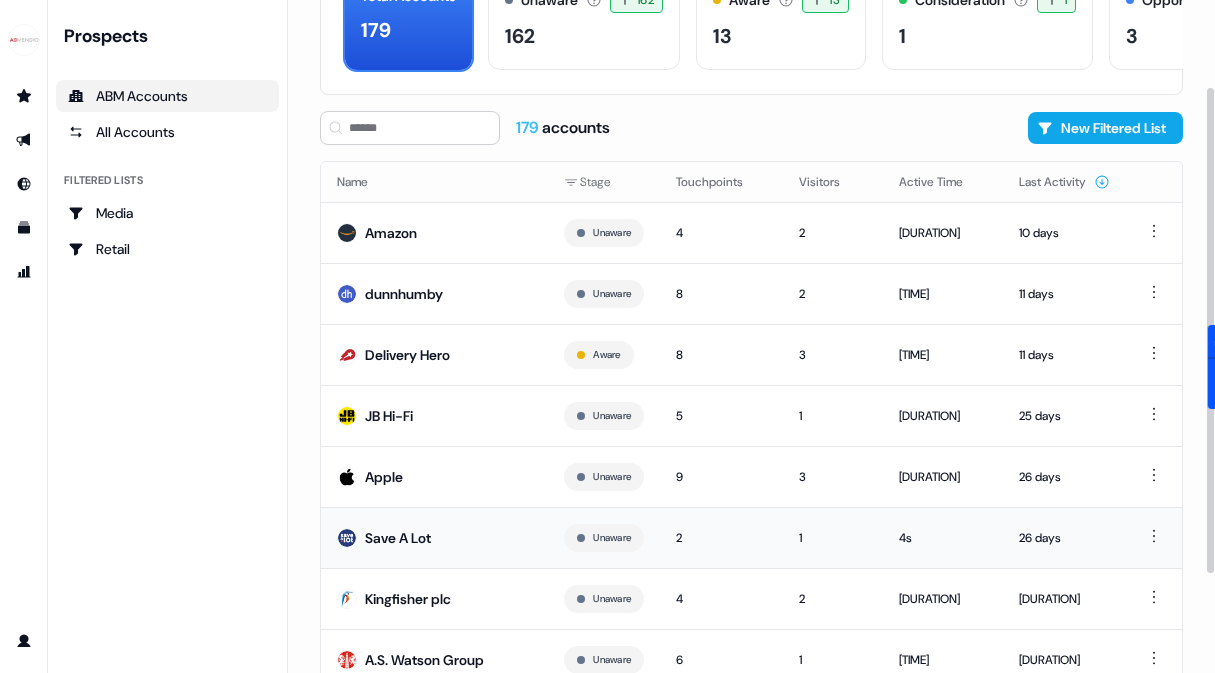 scroll, scrollTop: 194, scrollLeft: 0, axis: vertical 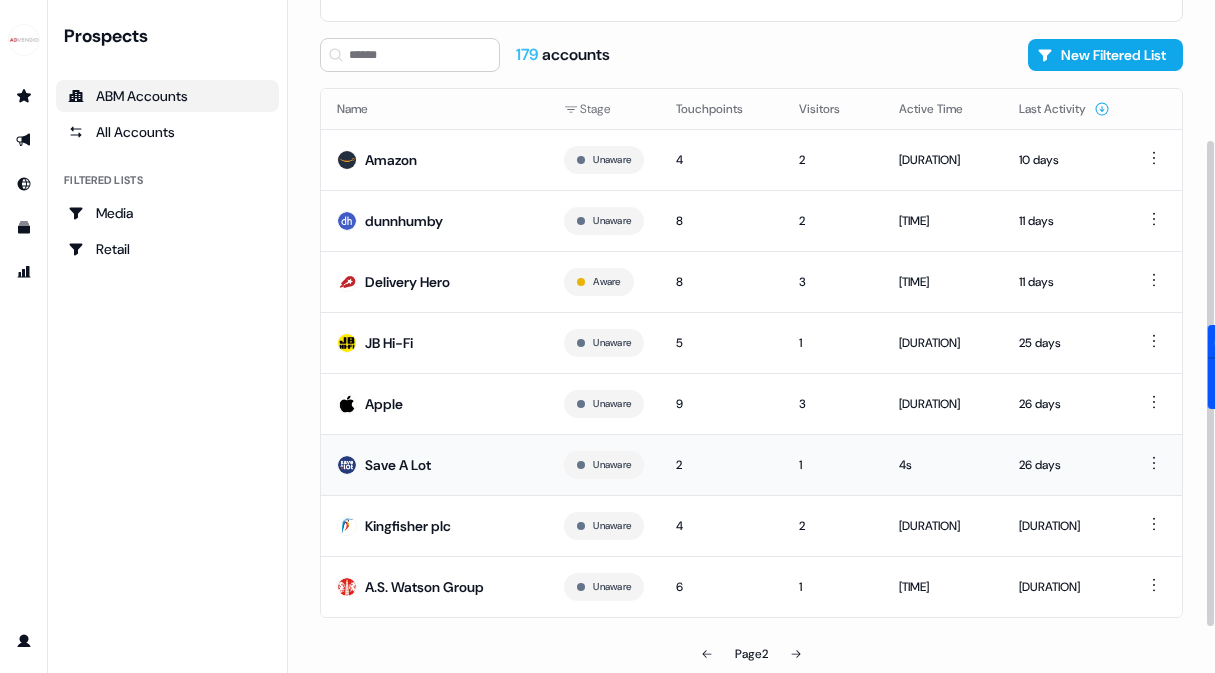 click on "2" at bounding box center [721, 464] 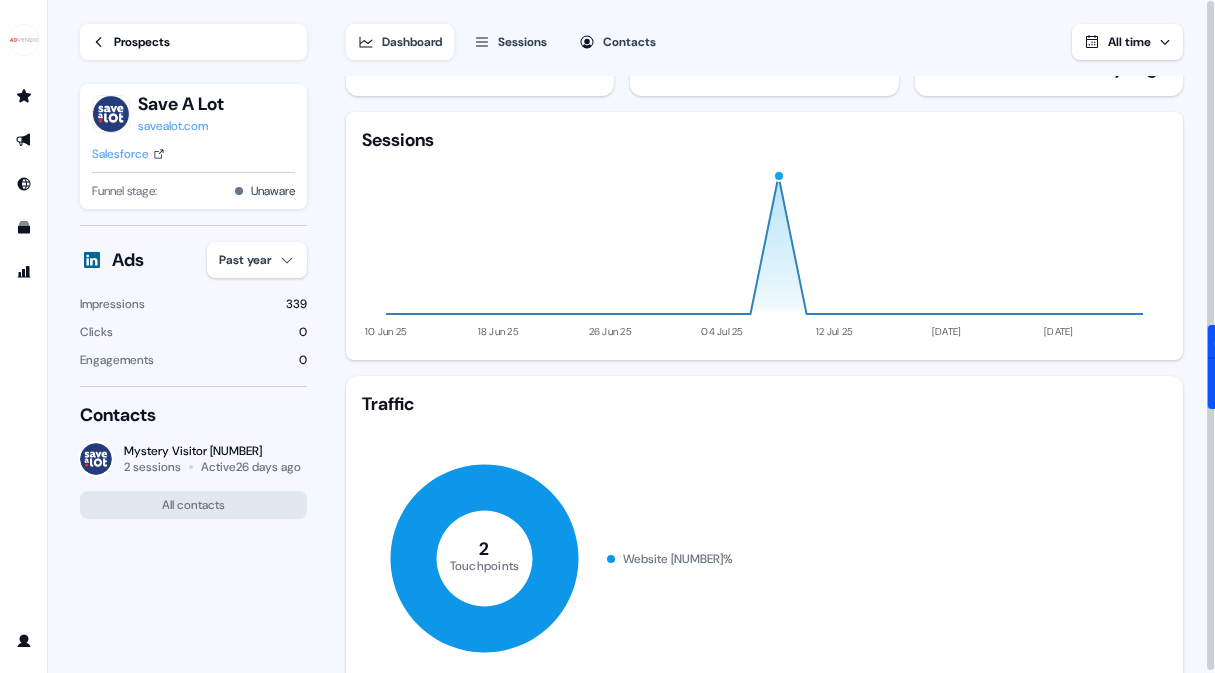 scroll, scrollTop: 0, scrollLeft: 0, axis: both 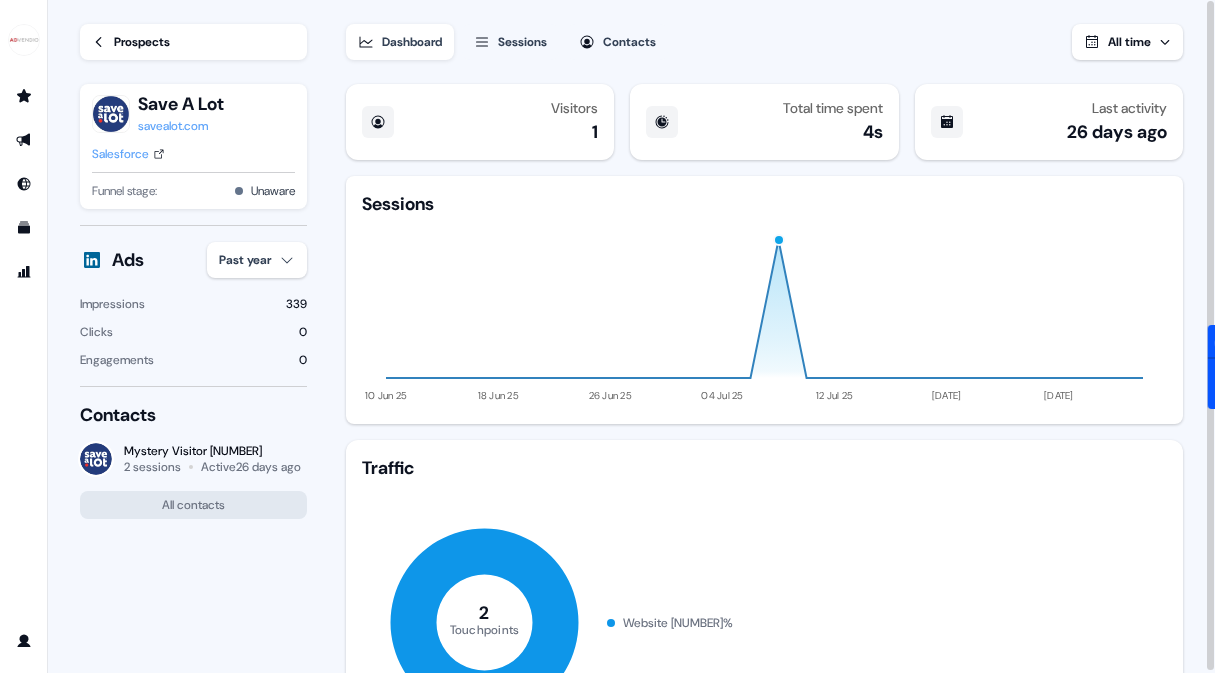 click 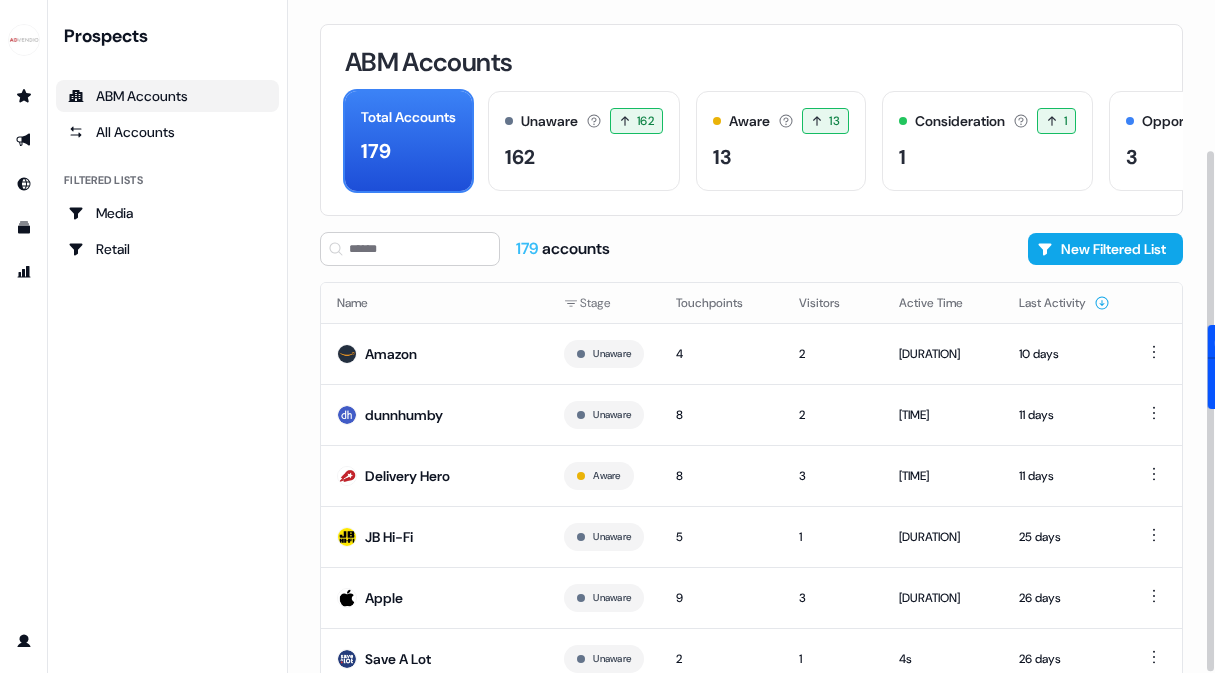 scroll, scrollTop: 194, scrollLeft: 0, axis: vertical 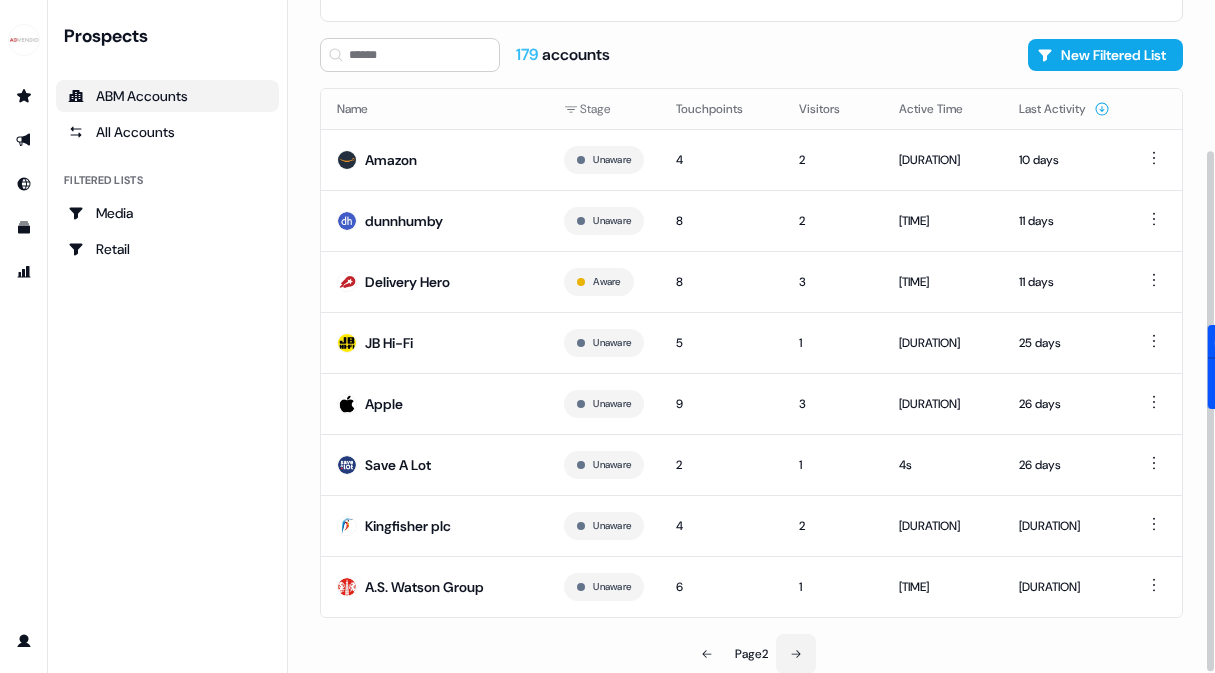 click at bounding box center (796, 654) 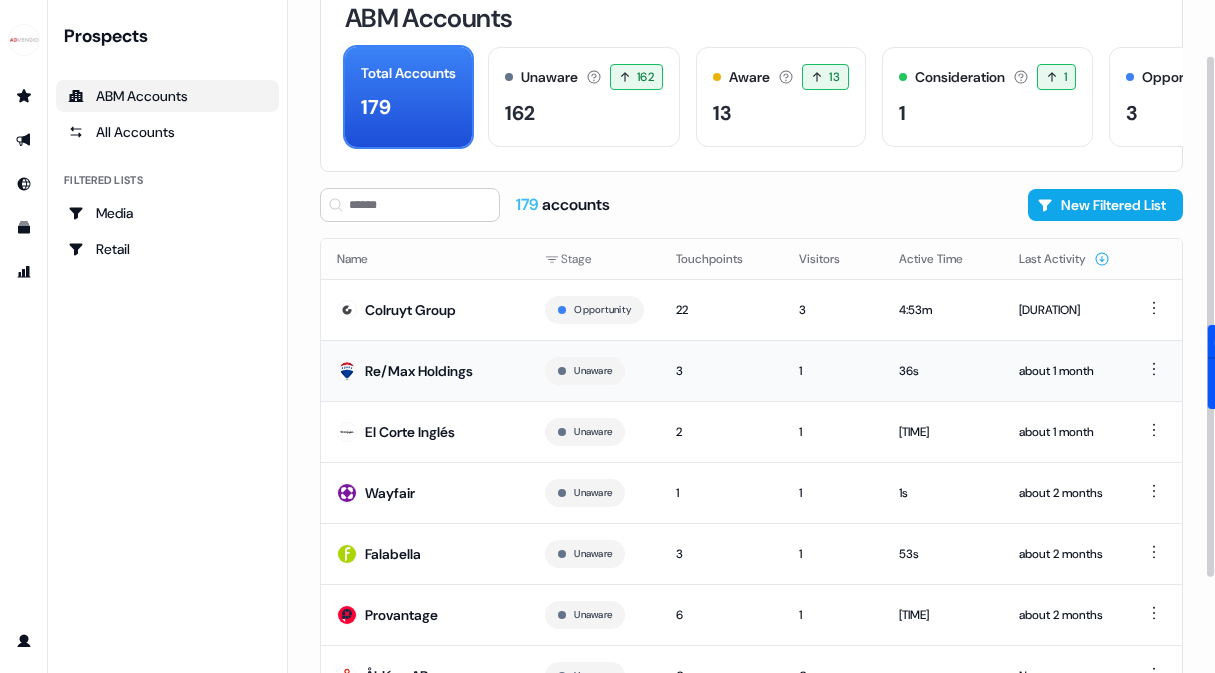 scroll, scrollTop: 206, scrollLeft: 0, axis: vertical 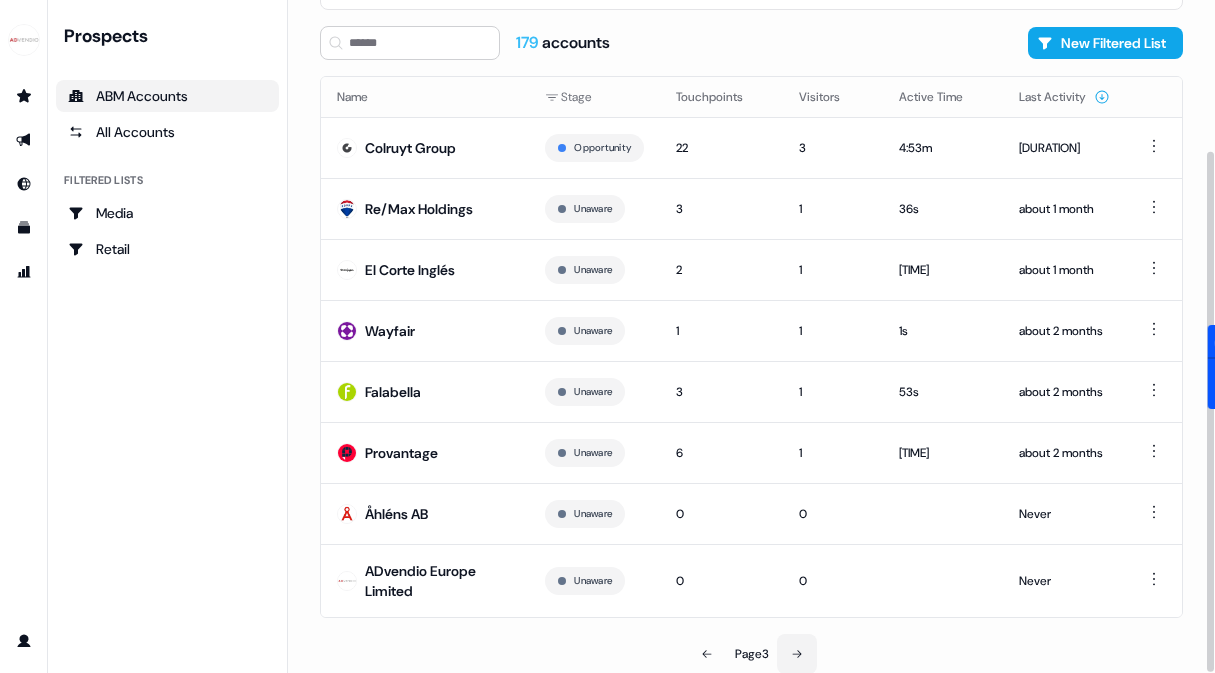 click at bounding box center [797, 654] 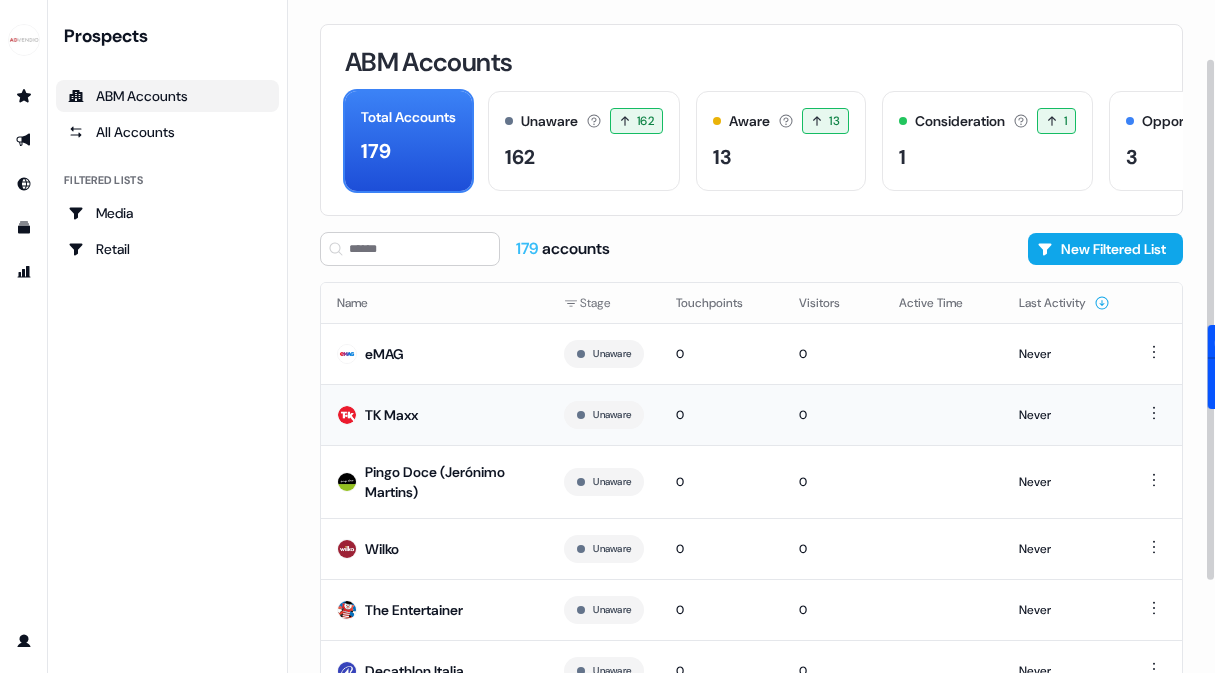scroll, scrollTop: 206, scrollLeft: 0, axis: vertical 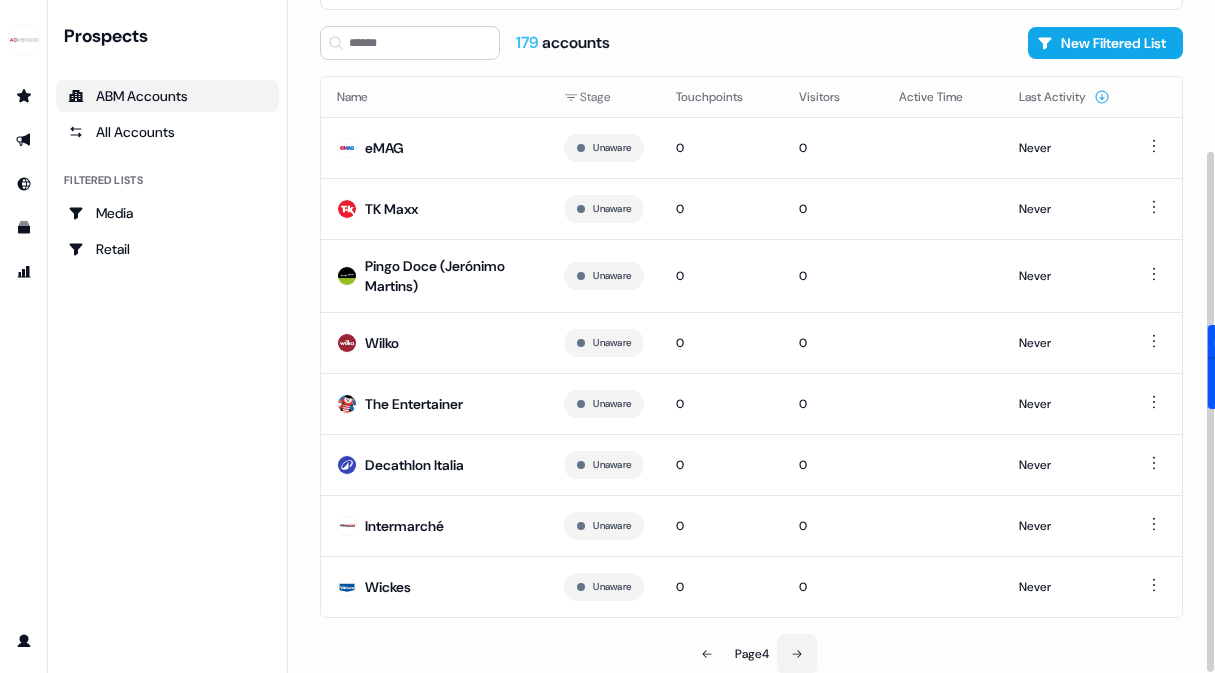 click at bounding box center (797, 654) 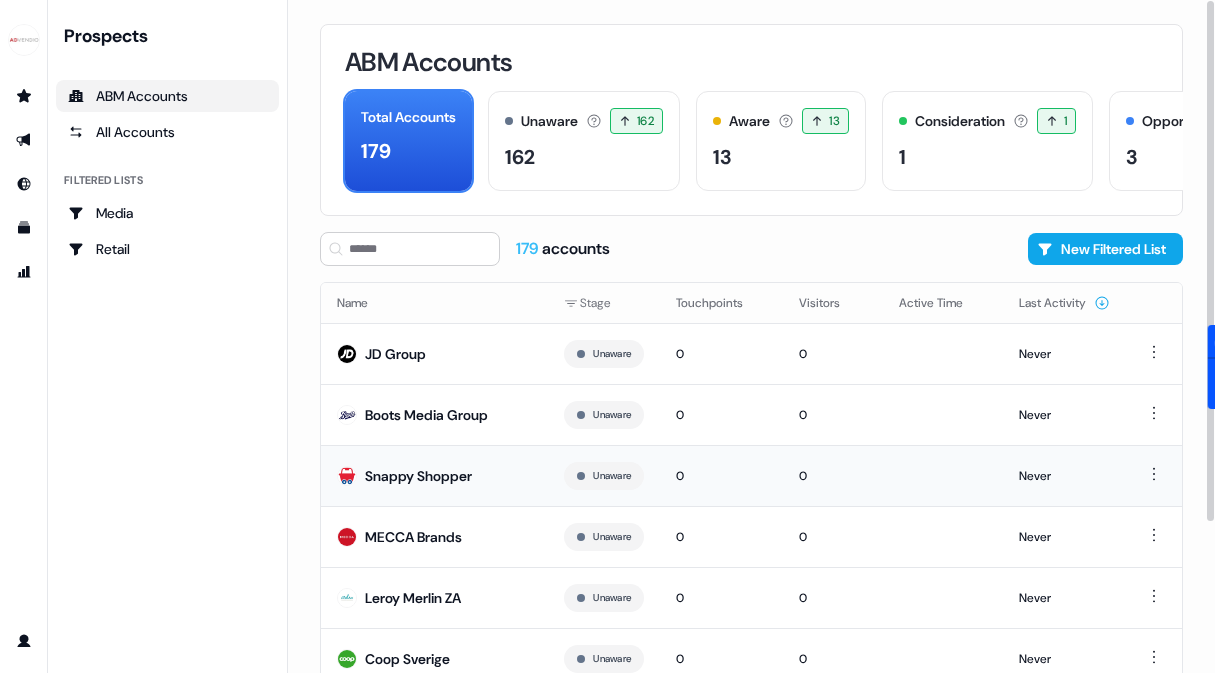 scroll, scrollTop: 194, scrollLeft: 0, axis: vertical 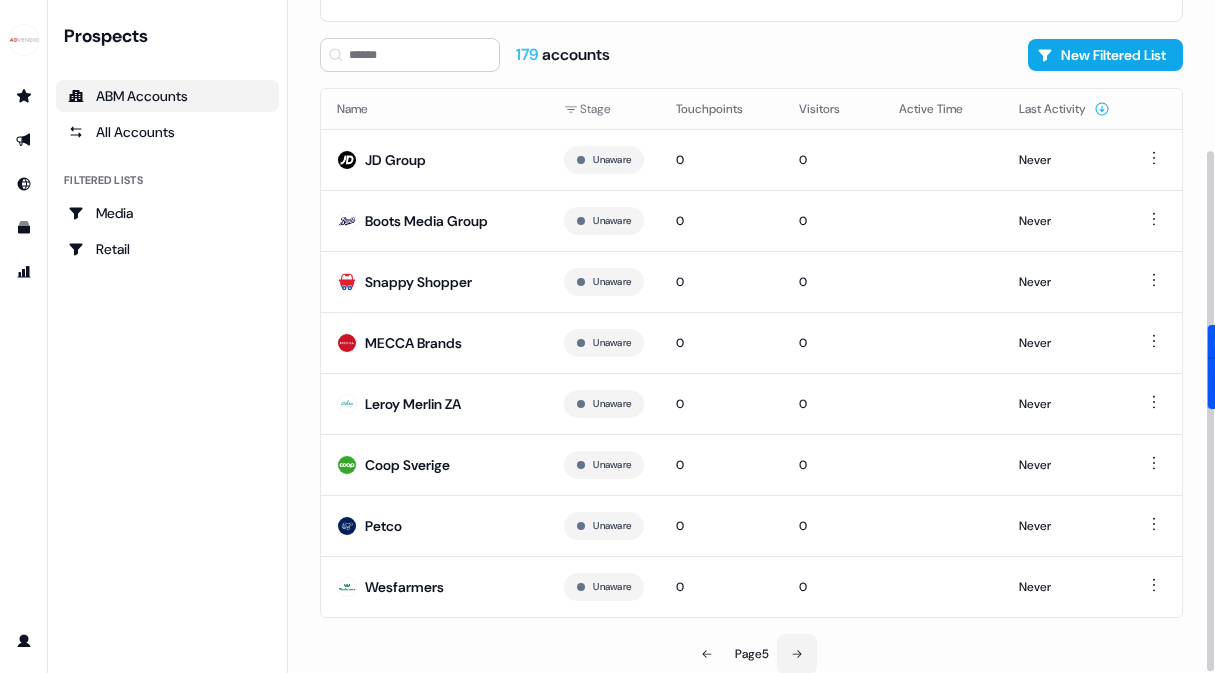 click at bounding box center [797, 654] 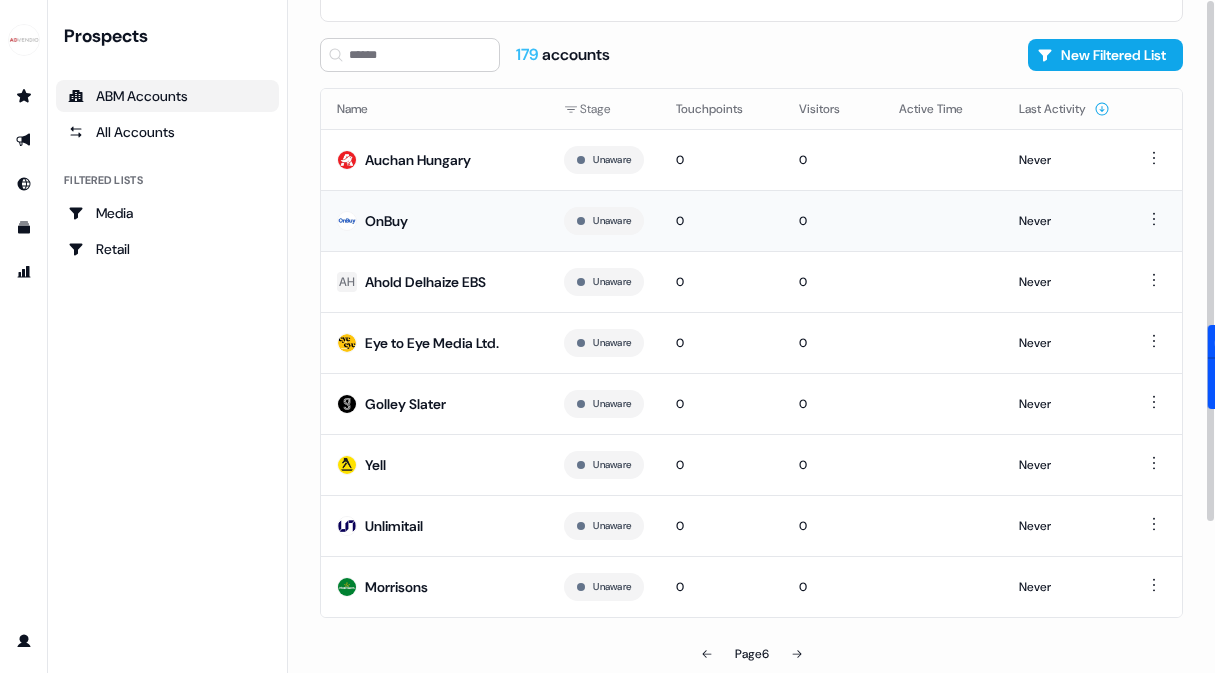 scroll, scrollTop: 0, scrollLeft: 0, axis: both 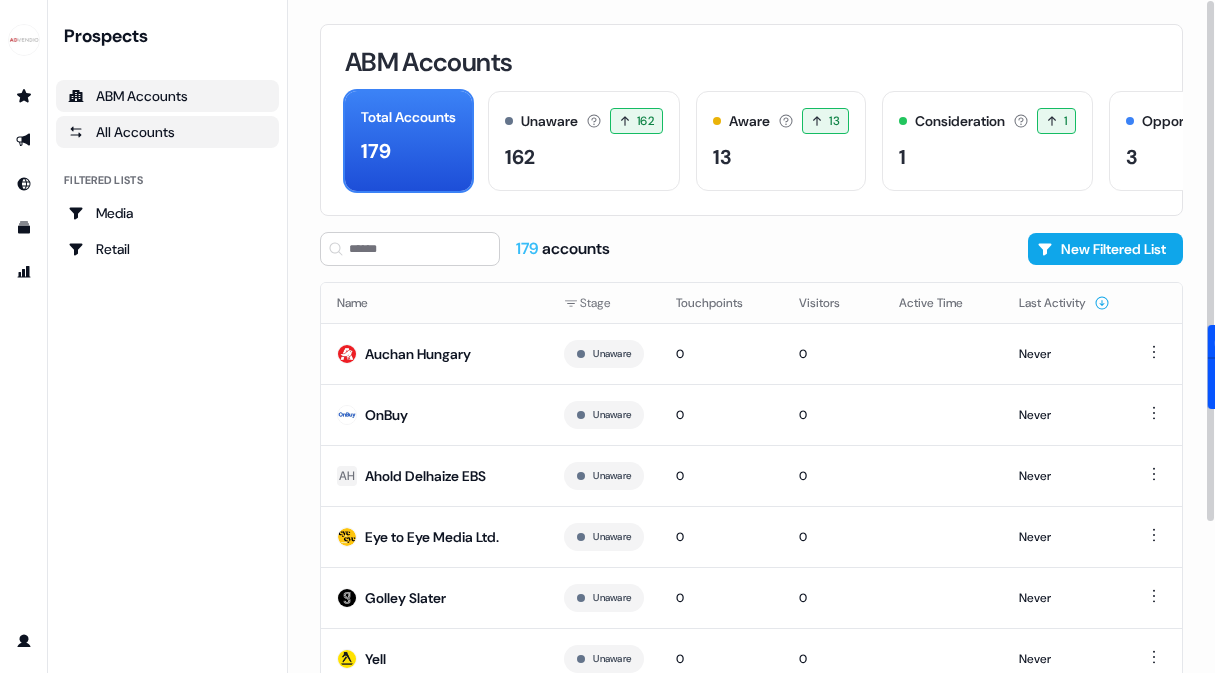 click on "All Accounts" at bounding box center [167, 132] 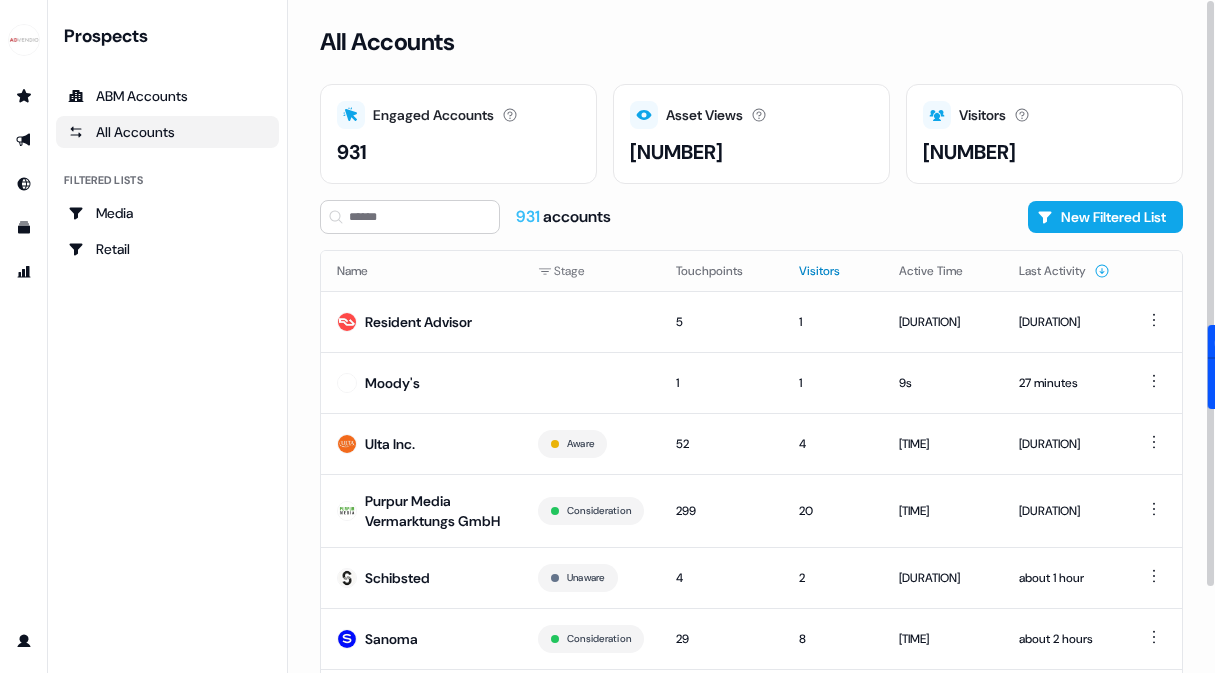 click on "Visitors" at bounding box center (831, 271) 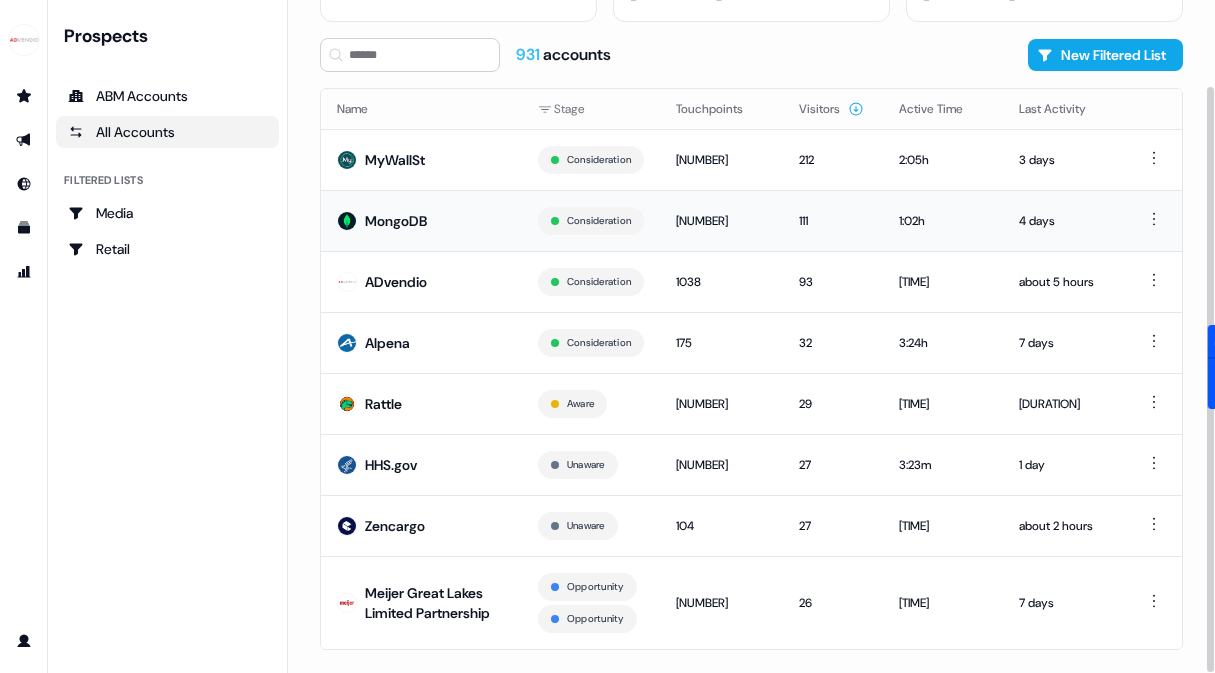 scroll, scrollTop: 194, scrollLeft: 0, axis: vertical 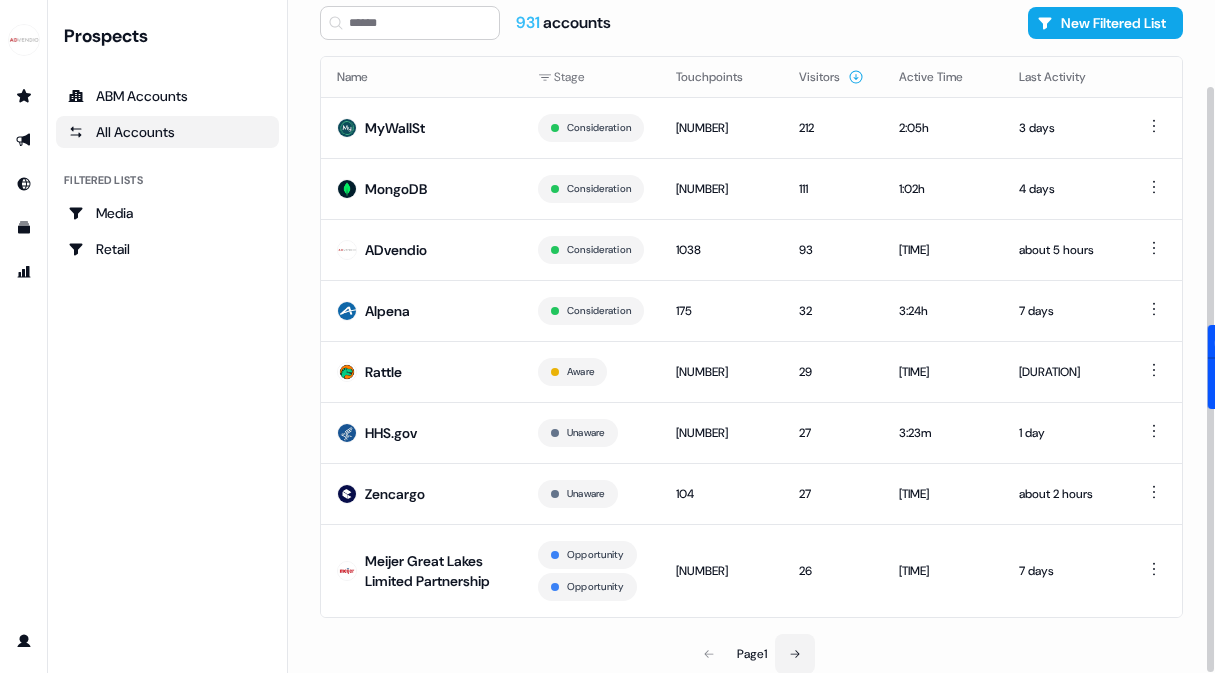 click at bounding box center (795, 654) 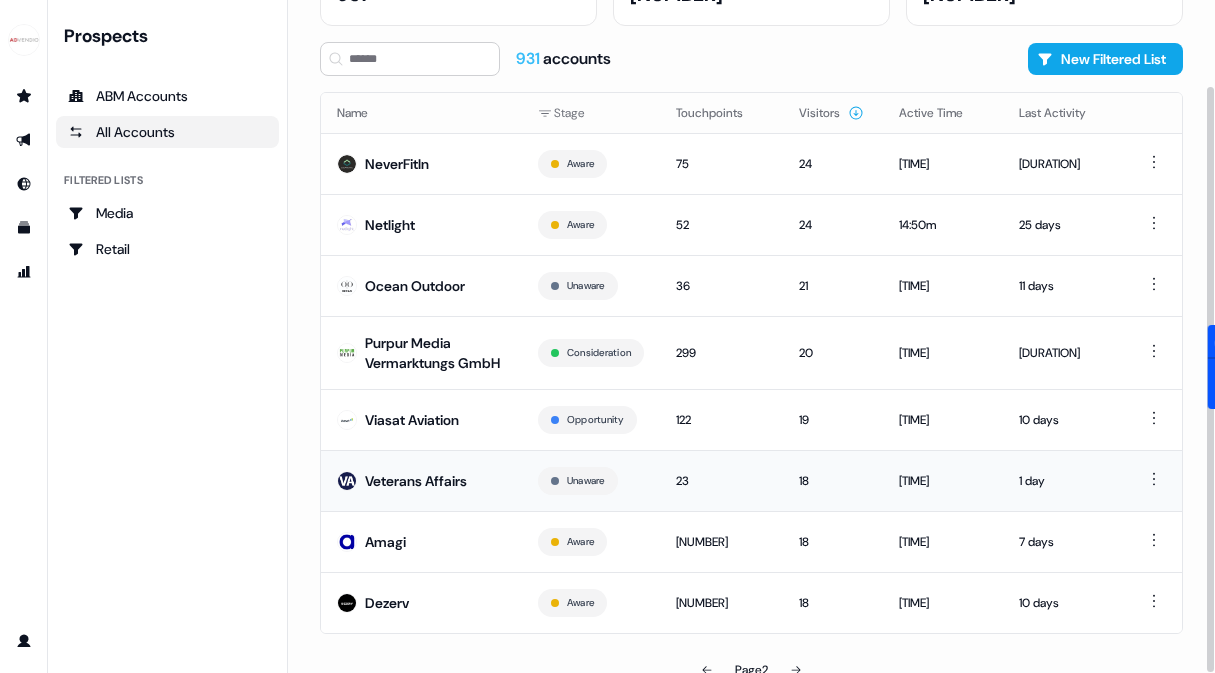 scroll, scrollTop: 194, scrollLeft: 0, axis: vertical 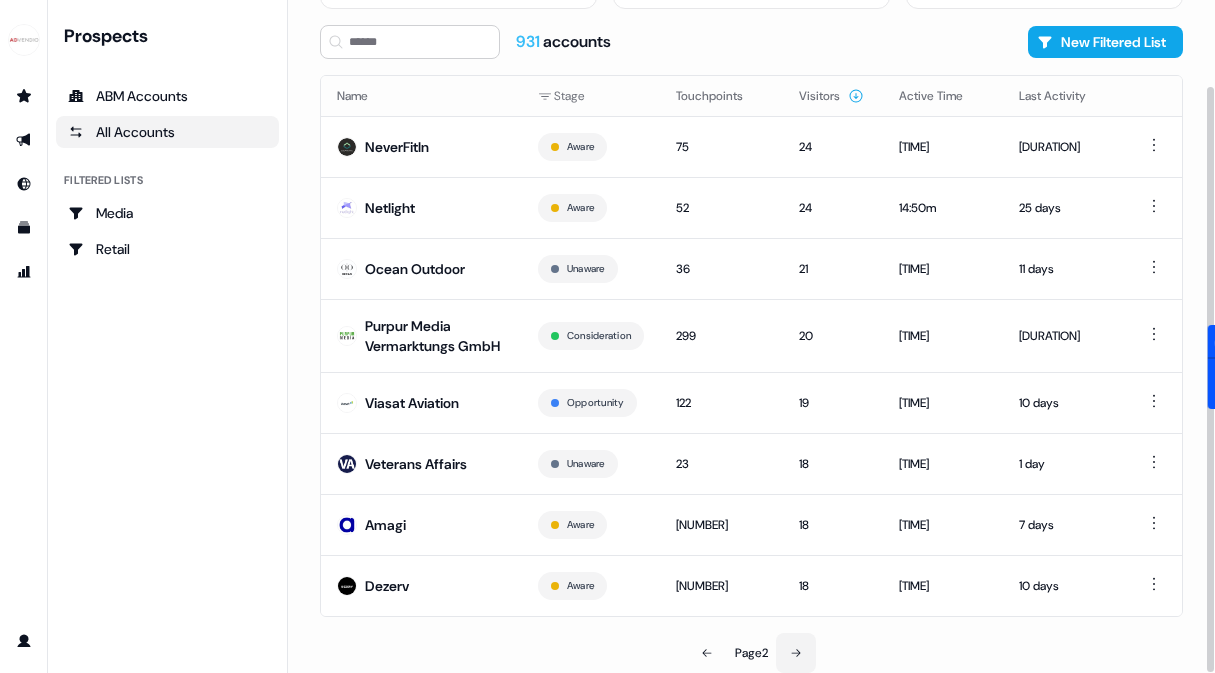 click at bounding box center [796, 653] 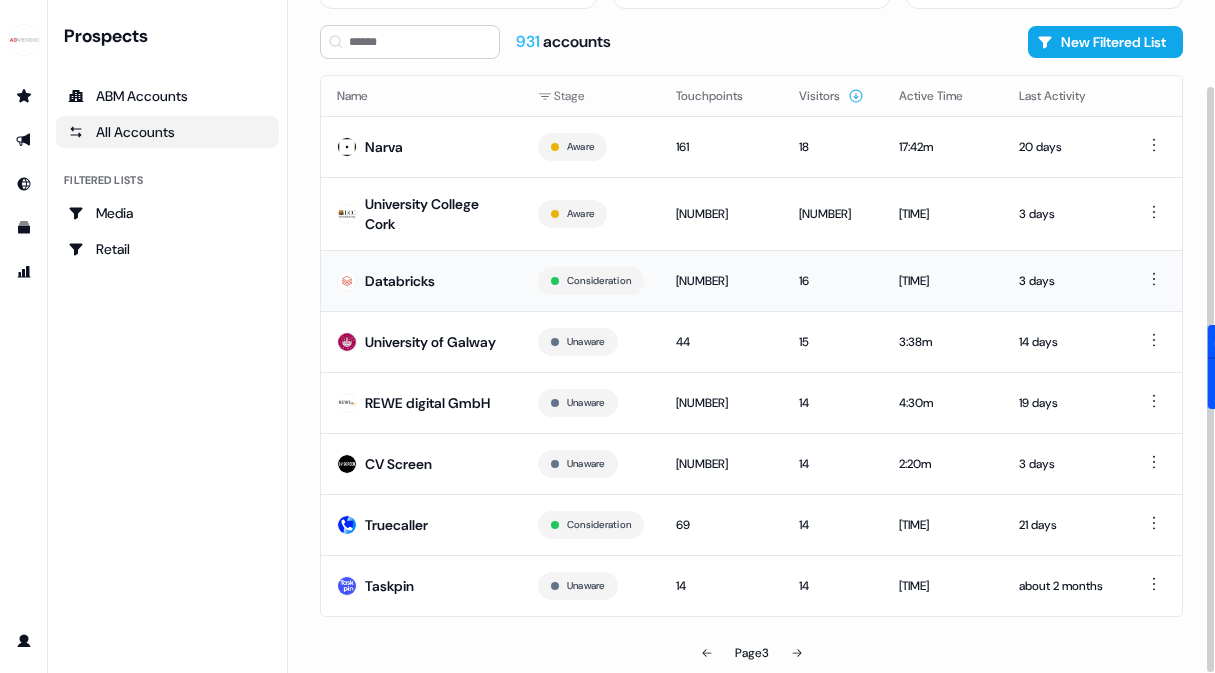 scroll, scrollTop: 195, scrollLeft: 0, axis: vertical 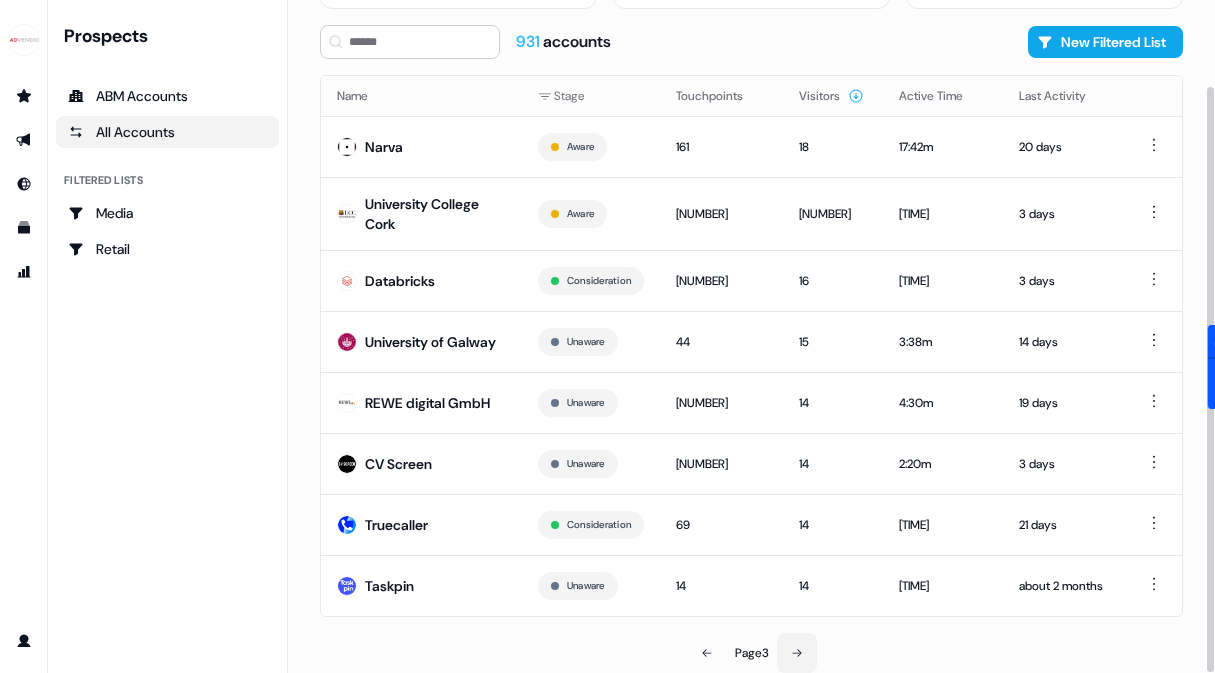 click at bounding box center [797, 653] 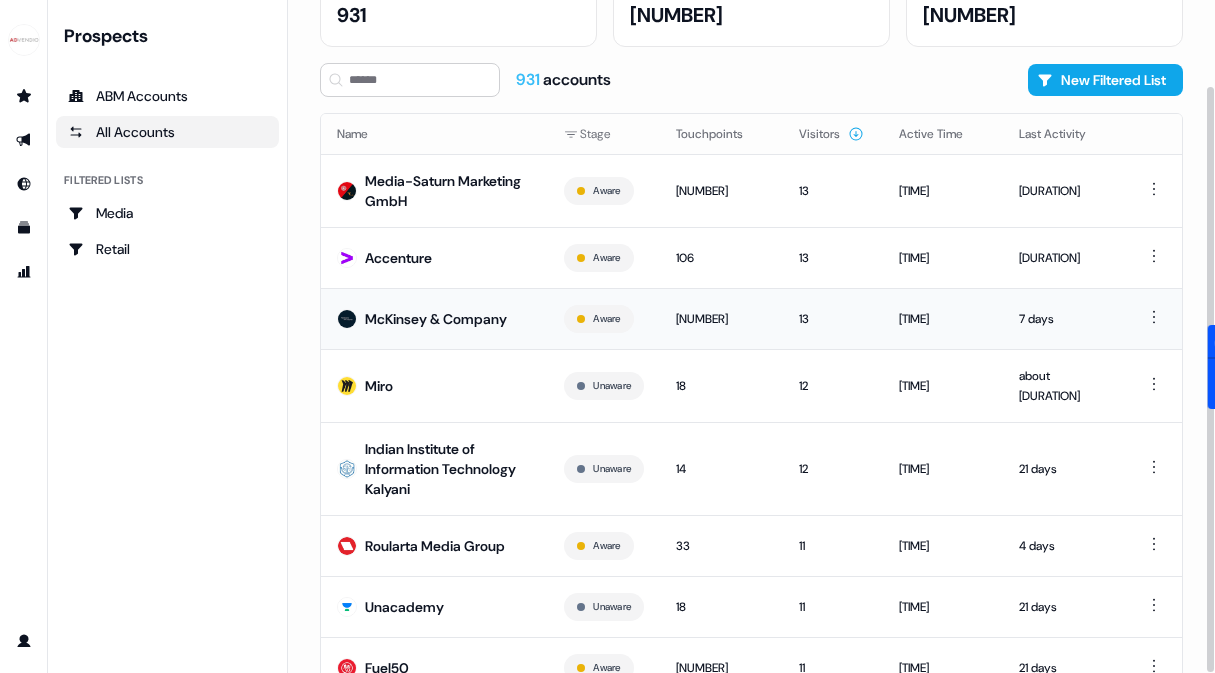 scroll, scrollTop: 206, scrollLeft: 0, axis: vertical 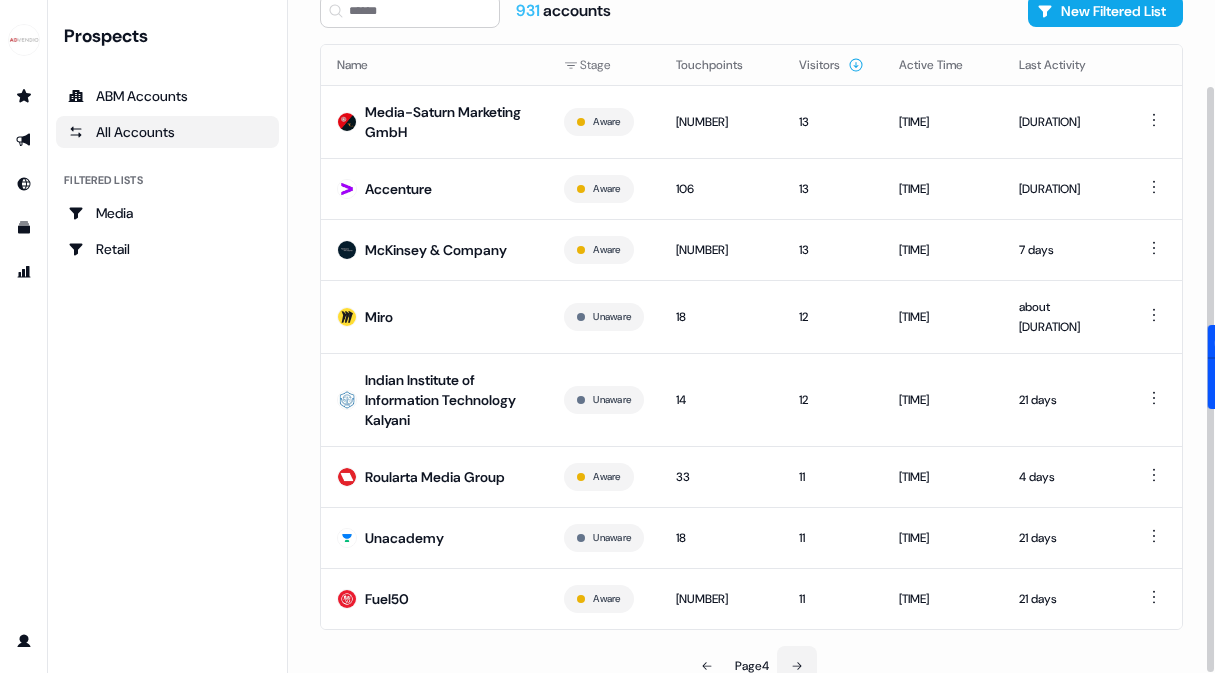 click 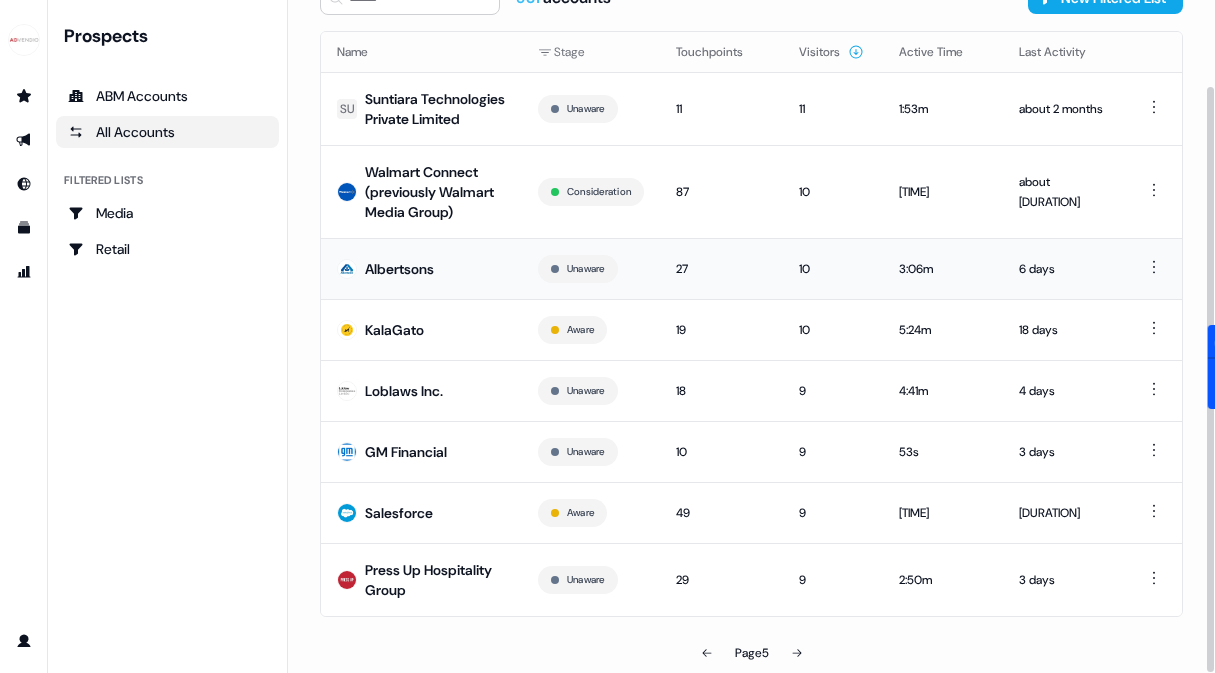 scroll, scrollTop: 258, scrollLeft: 0, axis: vertical 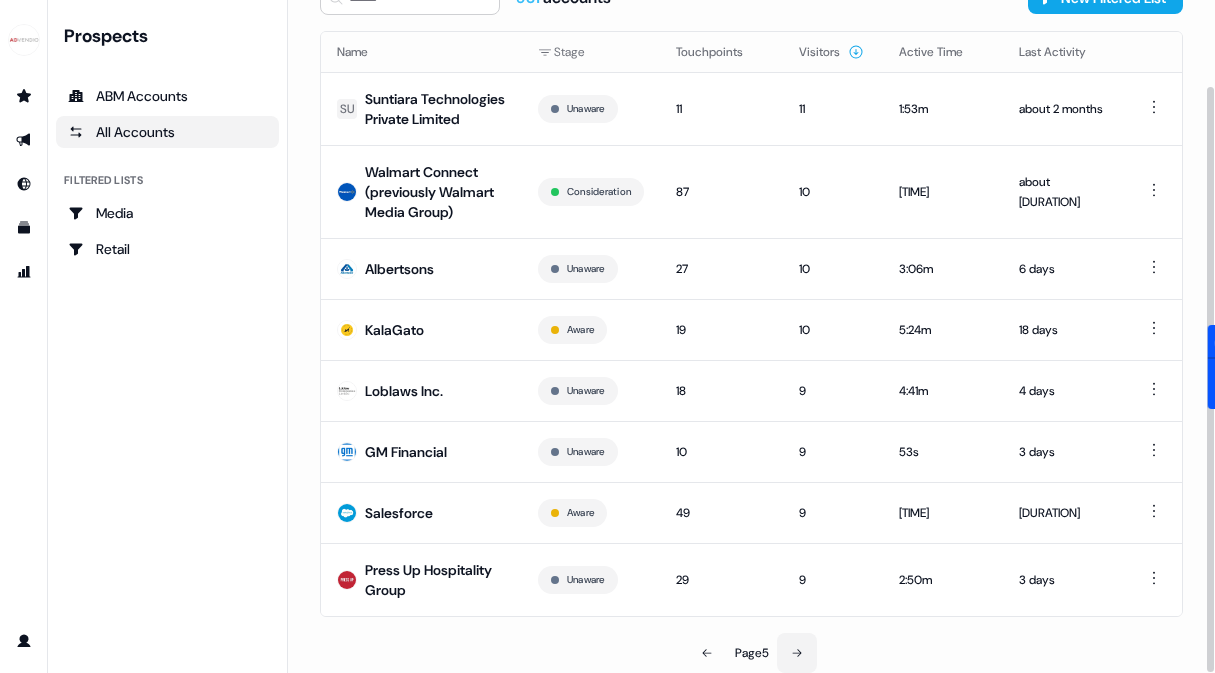 click 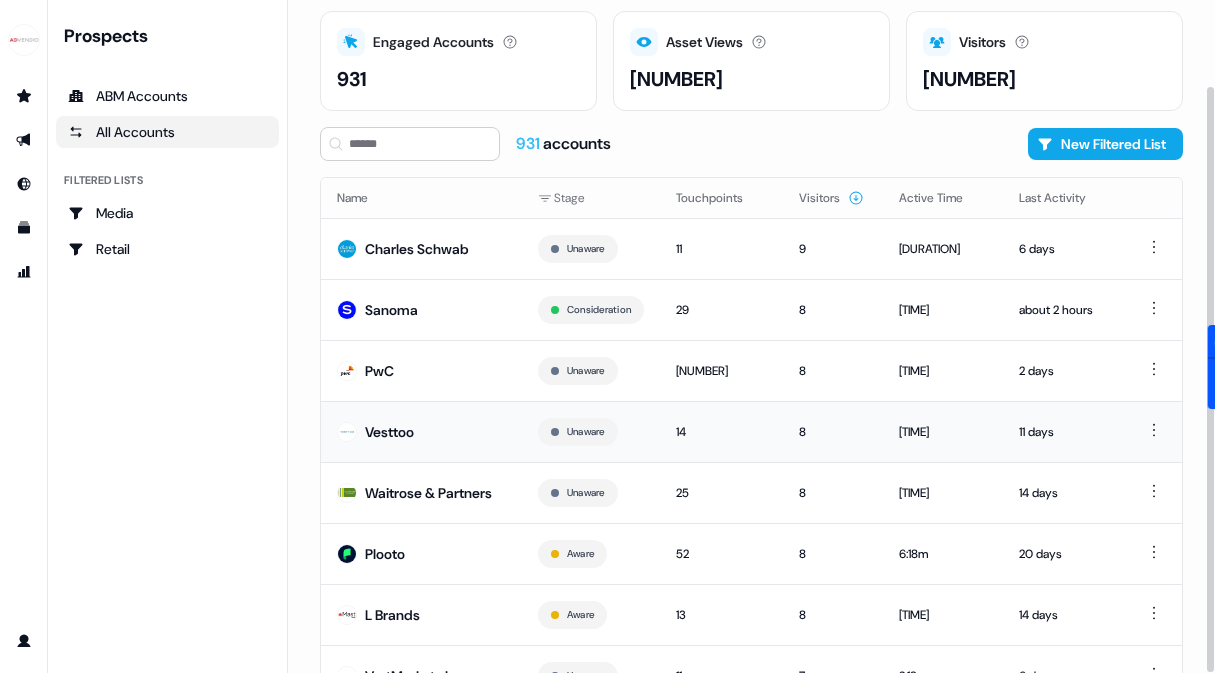 scroll, scrollTop: 174, scrollLeft: 0, axis: vertical 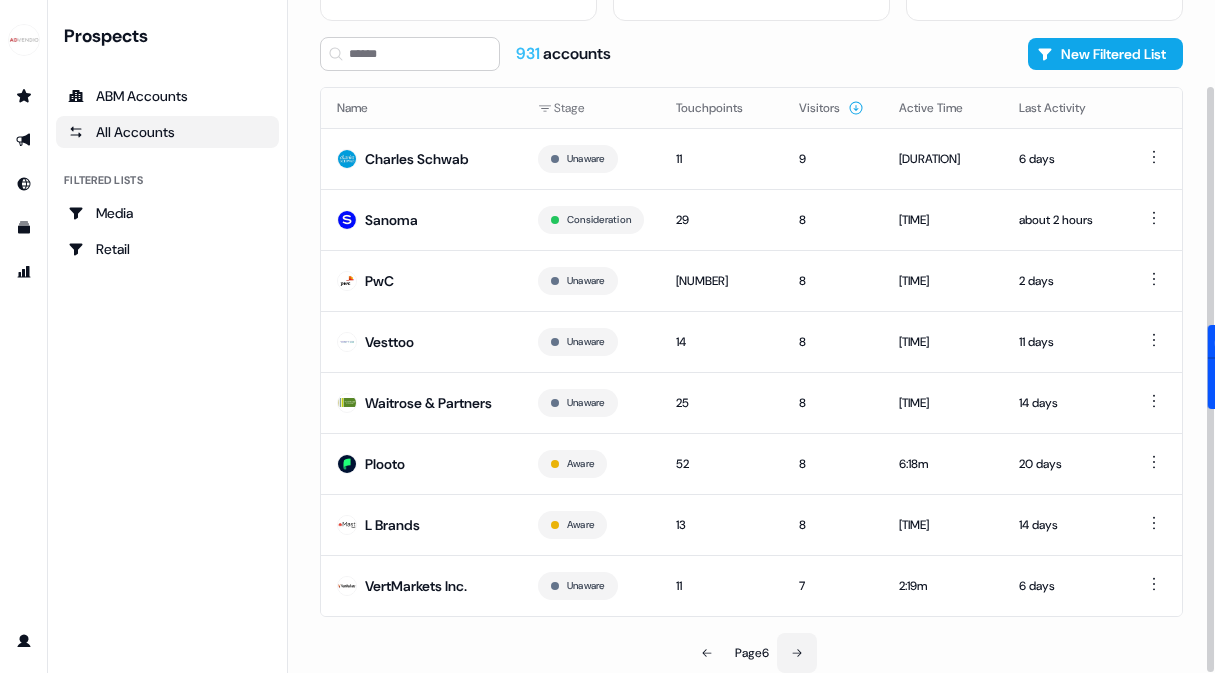 click 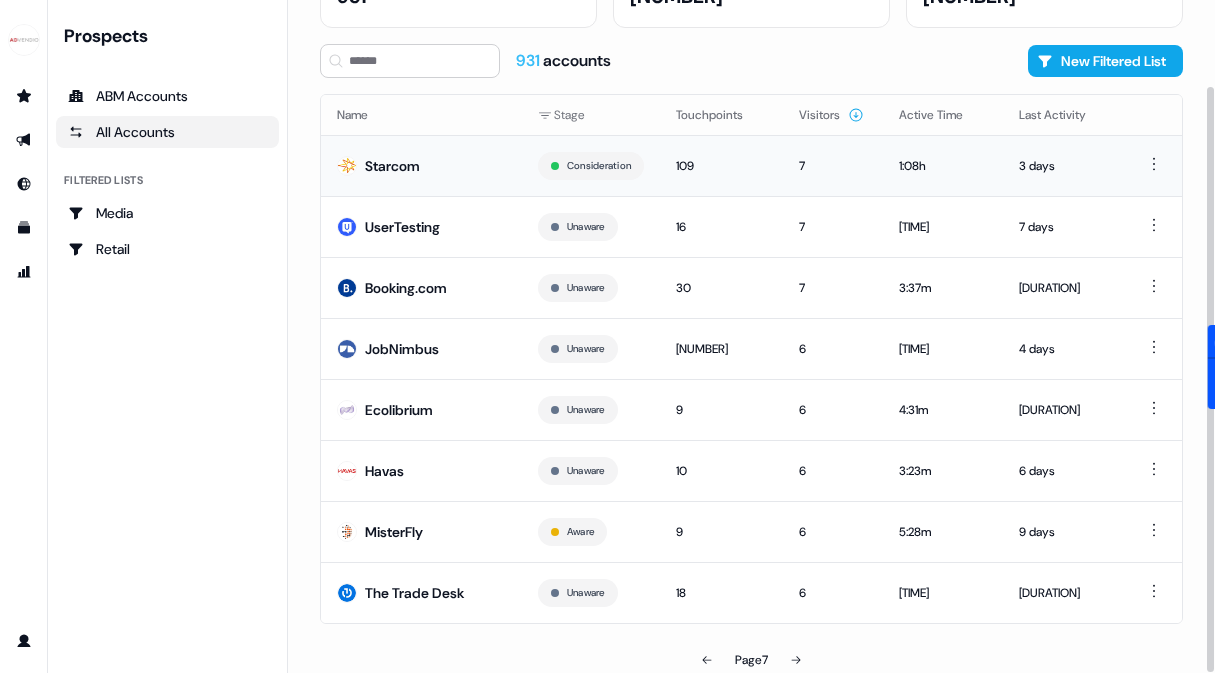 scroll, scrollTop: 162, scrollLeft: 0, axis: vertical 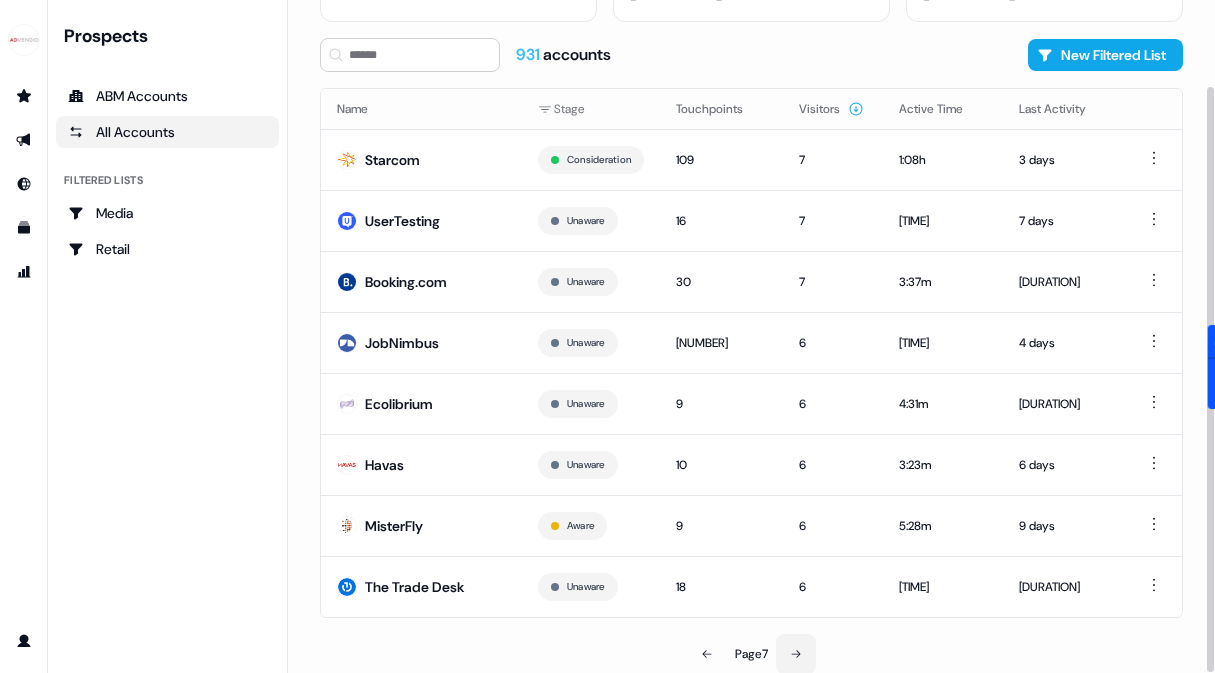 click 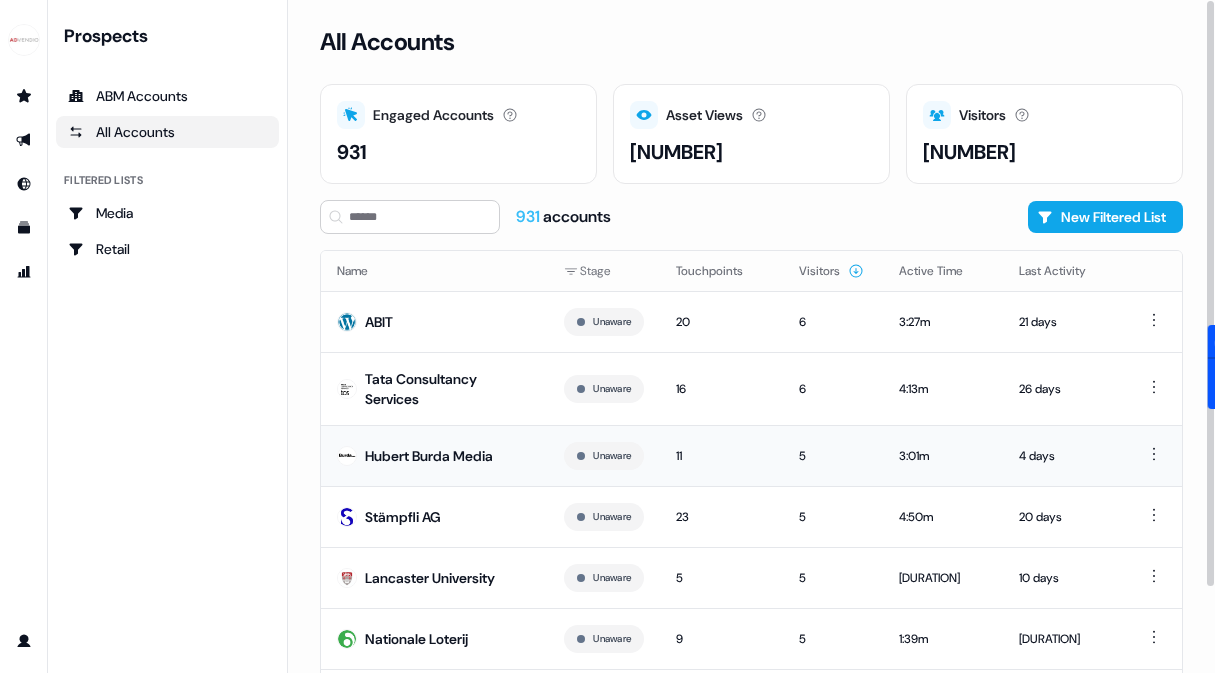 scroll, scrollTop: 174, scrollLeft: 0, axis: vertical 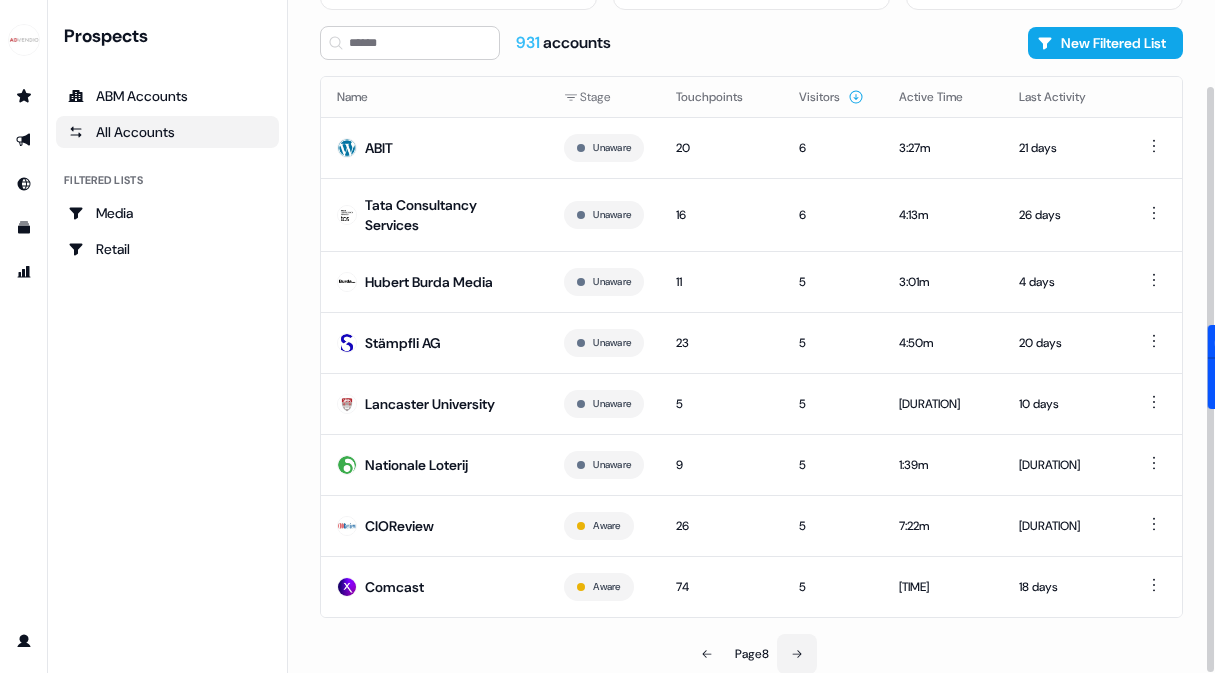 click at bounding box center [797, 654] 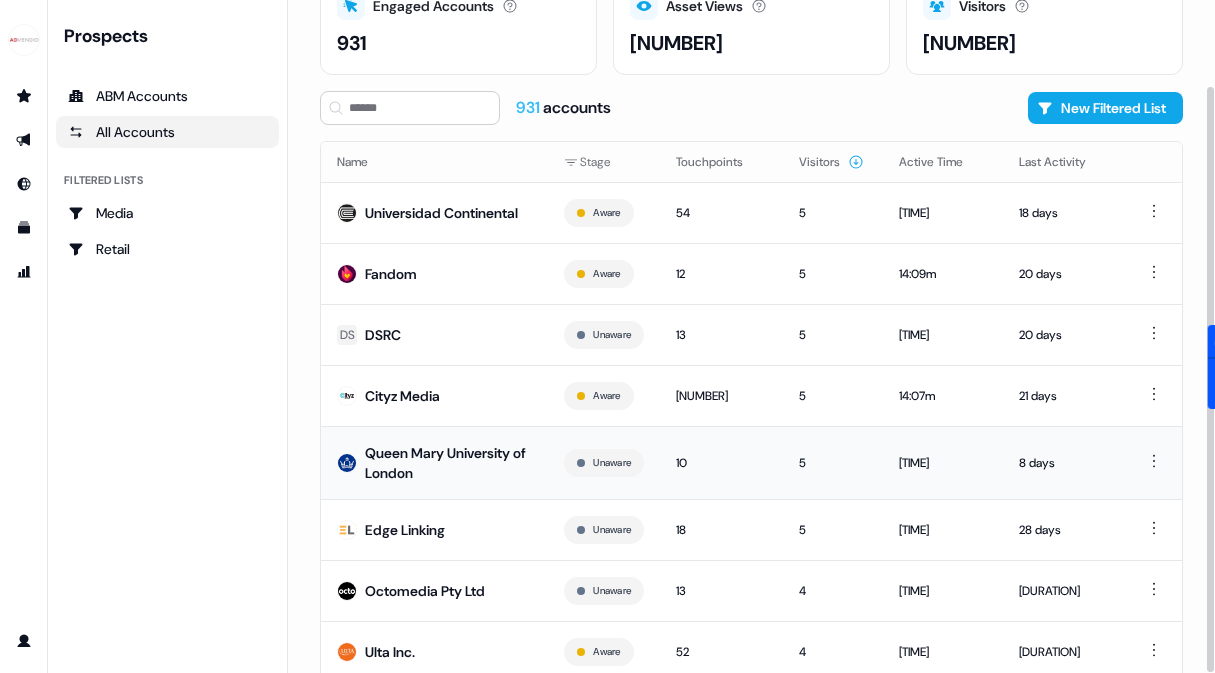 scroll, scrollTop: 186, scrollLeft: 0, axis: vertical 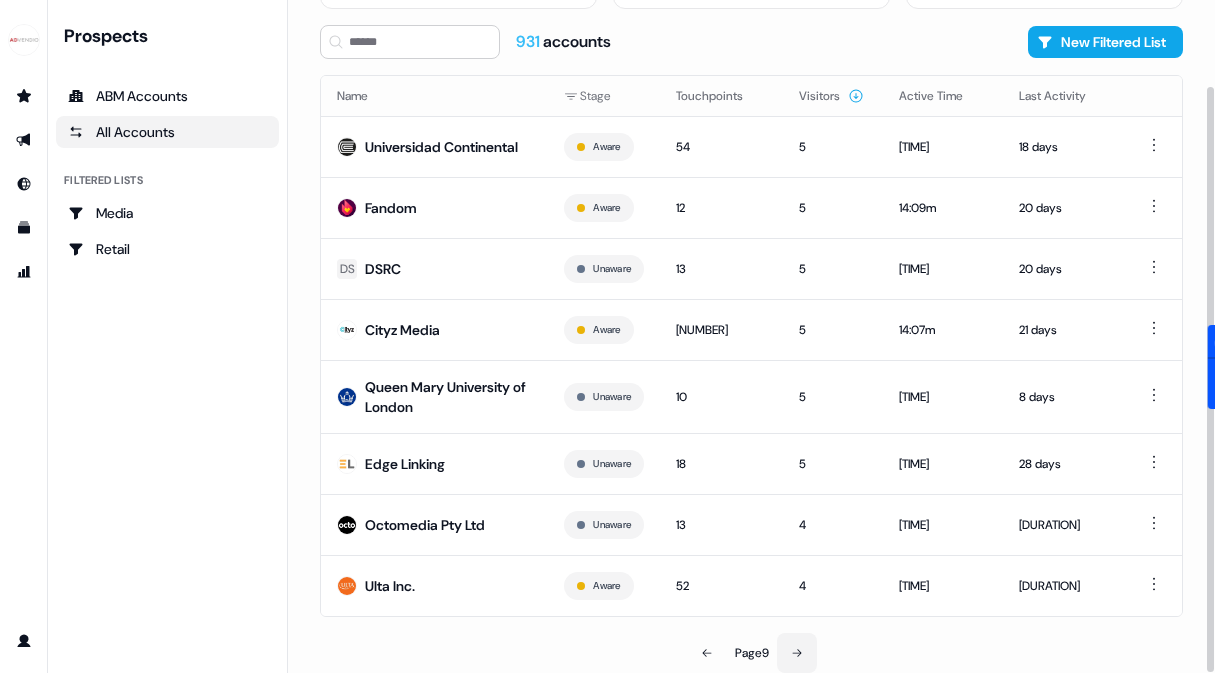 click 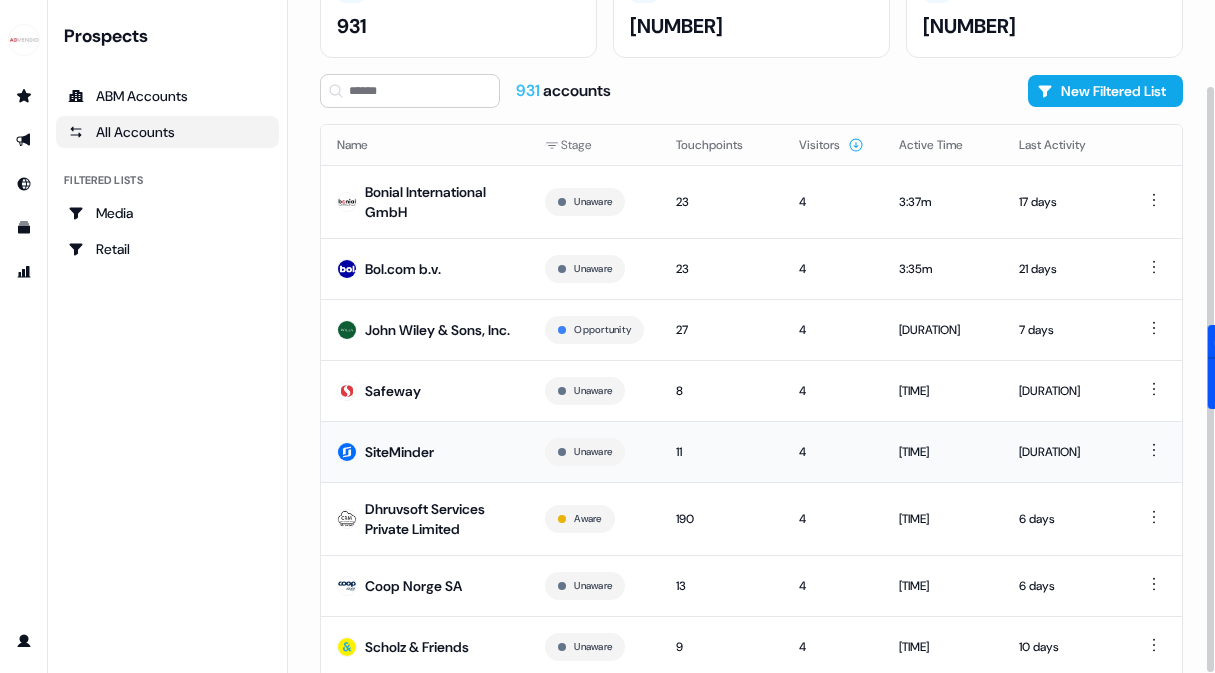 scroll, scrollTop: 198, scrollLeft: 0, axis: vertical 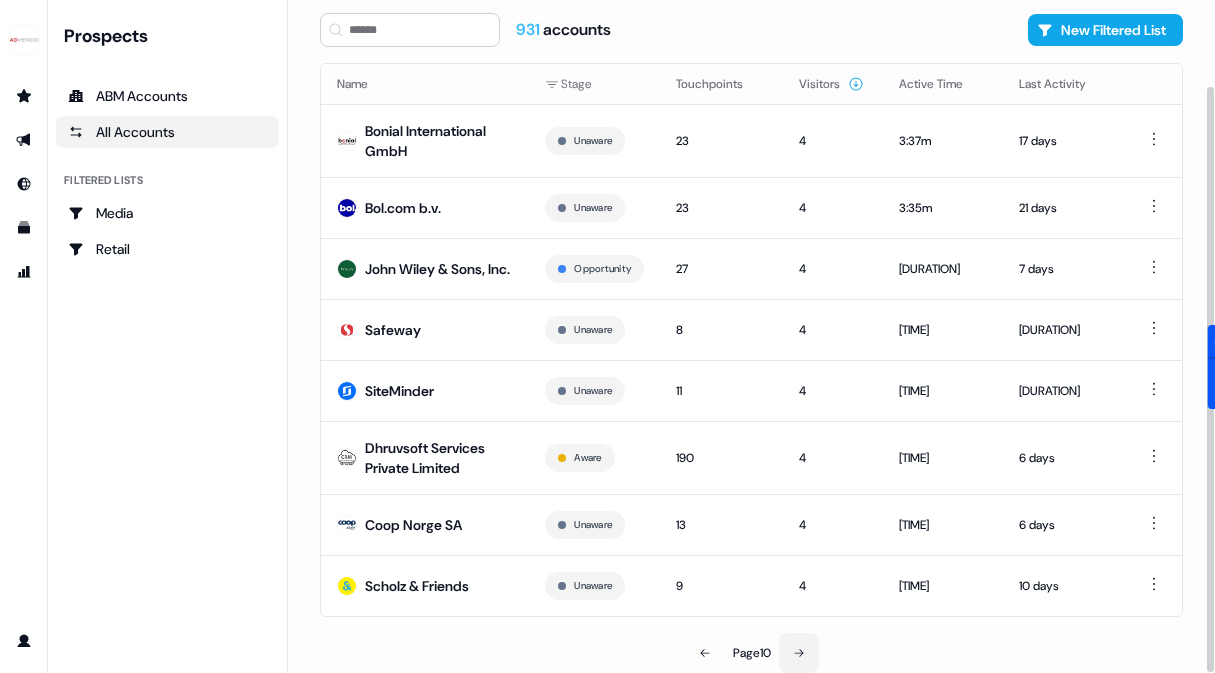 click at bounding box center (799, 653) 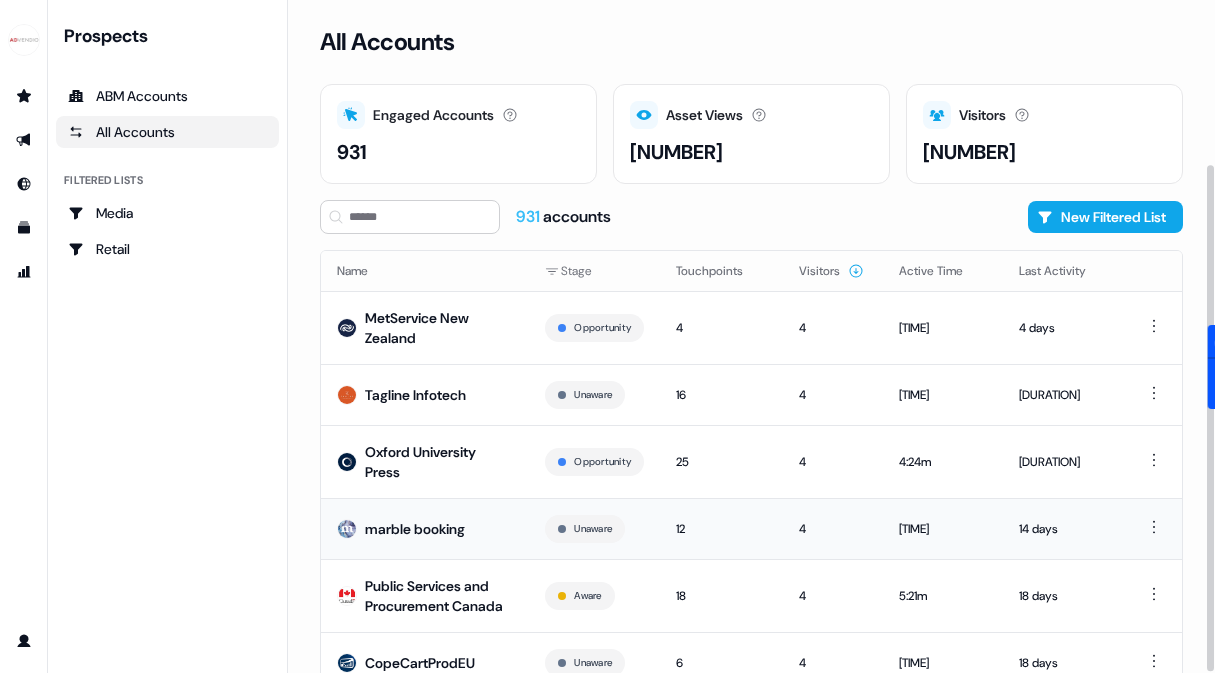 scroll, scrollTop: 218, scrollLeft: 0, axis: vertical 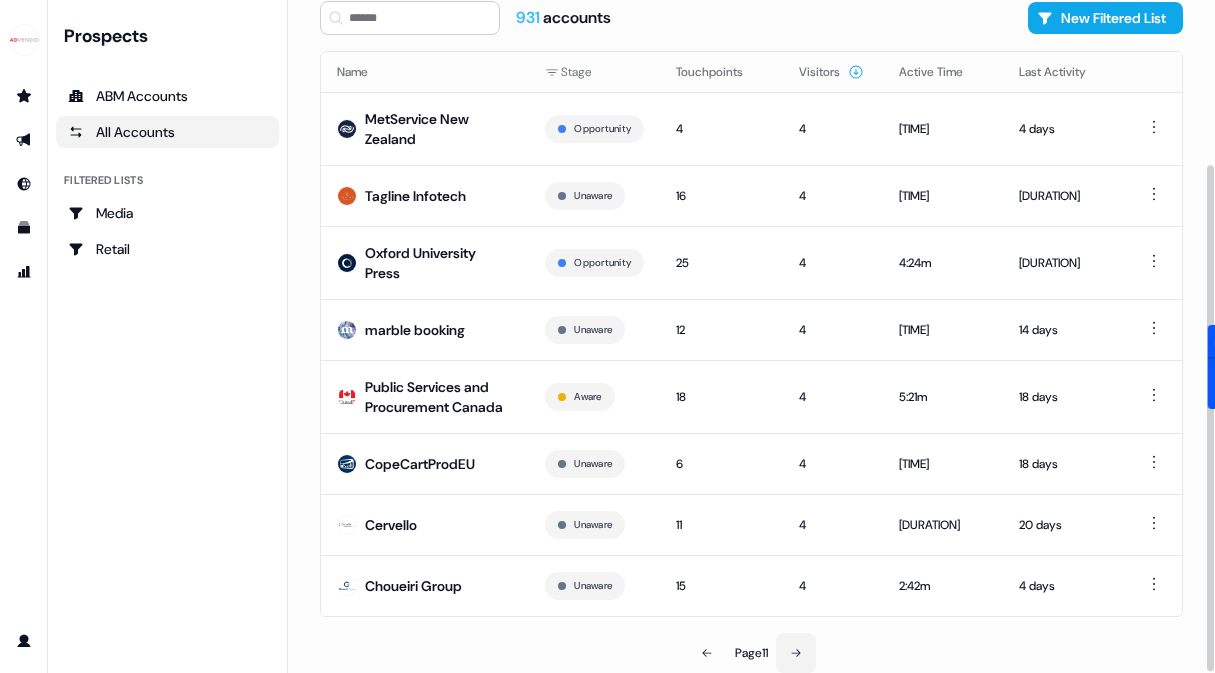 click at bounding box center (796, 653) 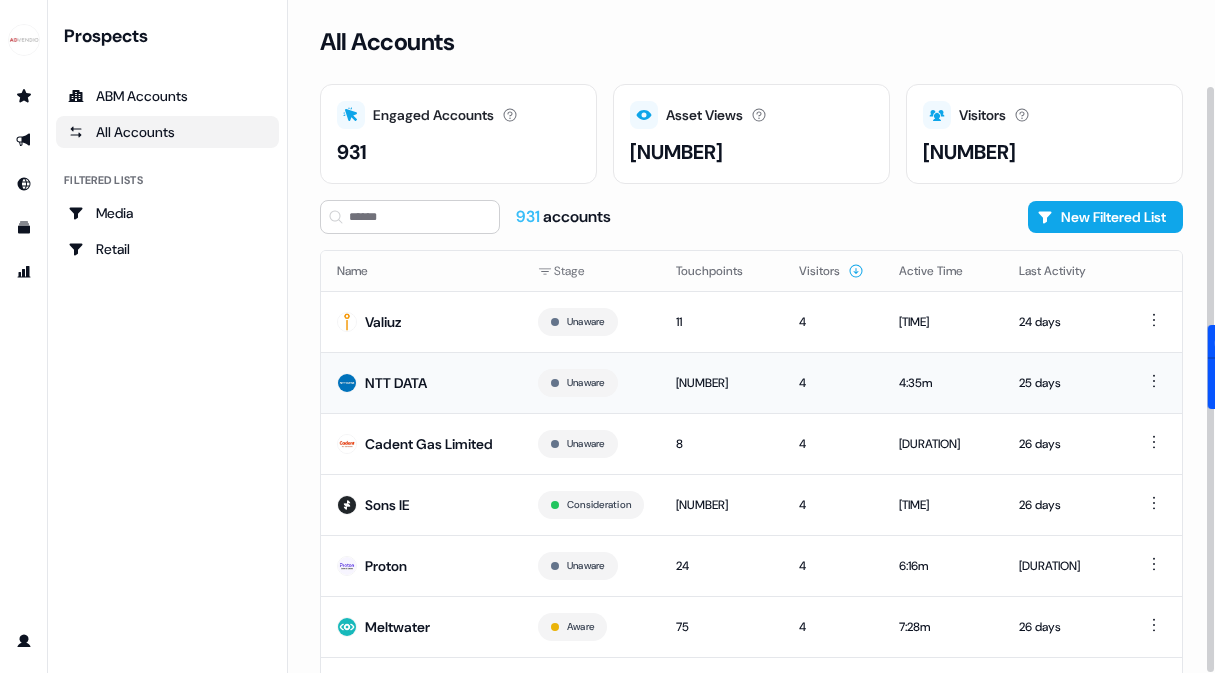 scroll, scrollTop: 206, scrollLeft: 0, axis: vertical 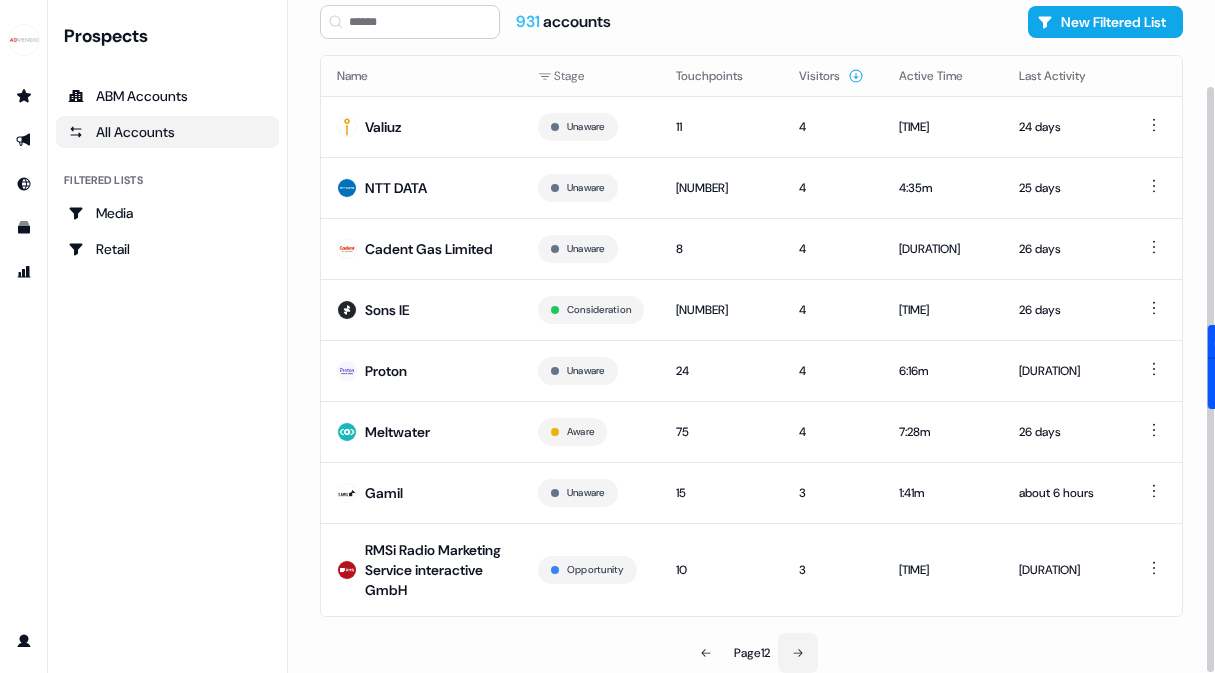 click 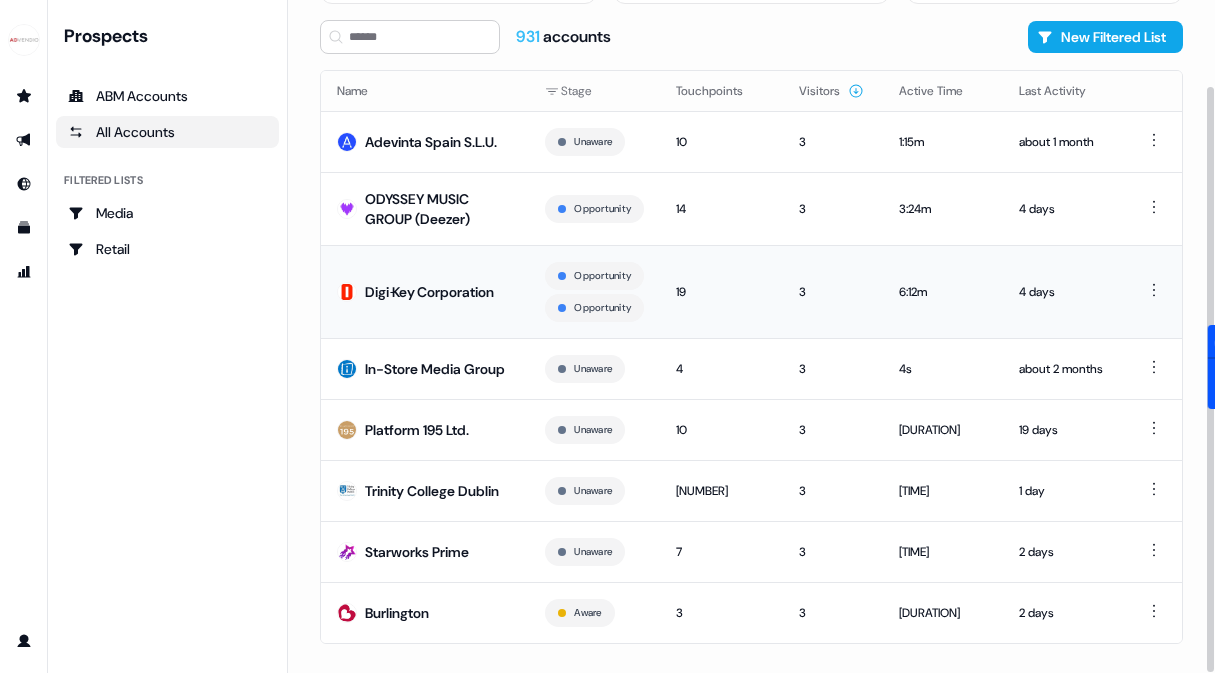 scroll, scrollTop: 237, scrollLeft: 0, axis: vertical 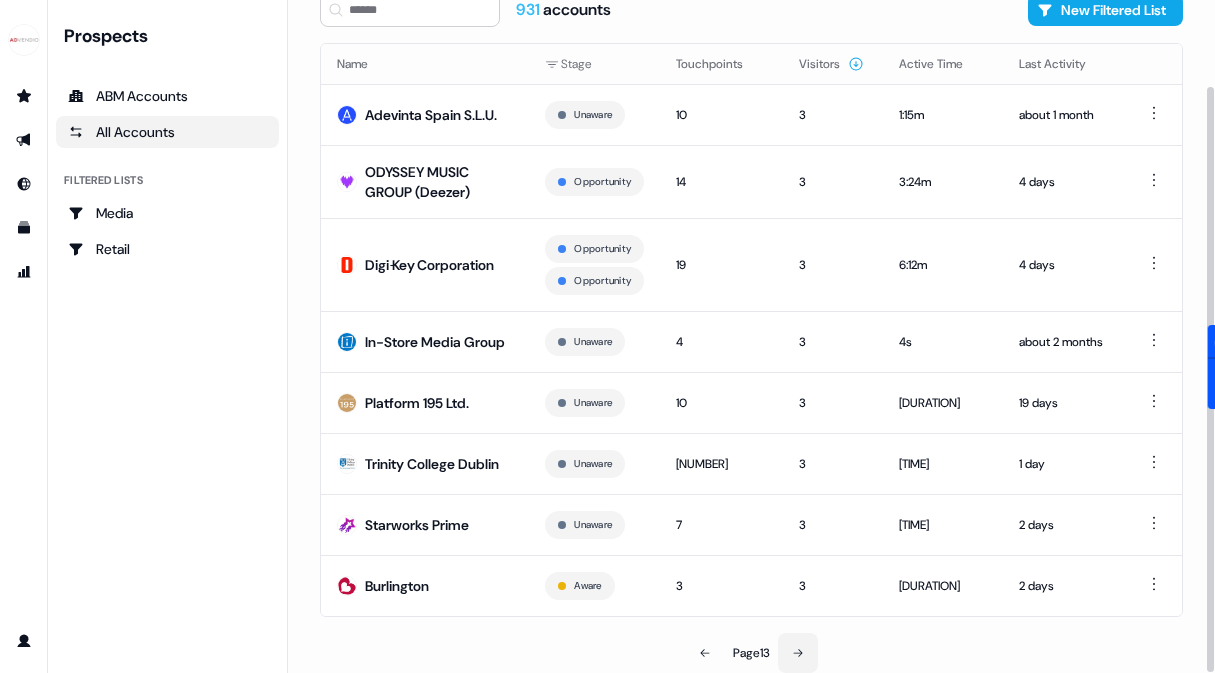 click at bounding box center [798, 653] 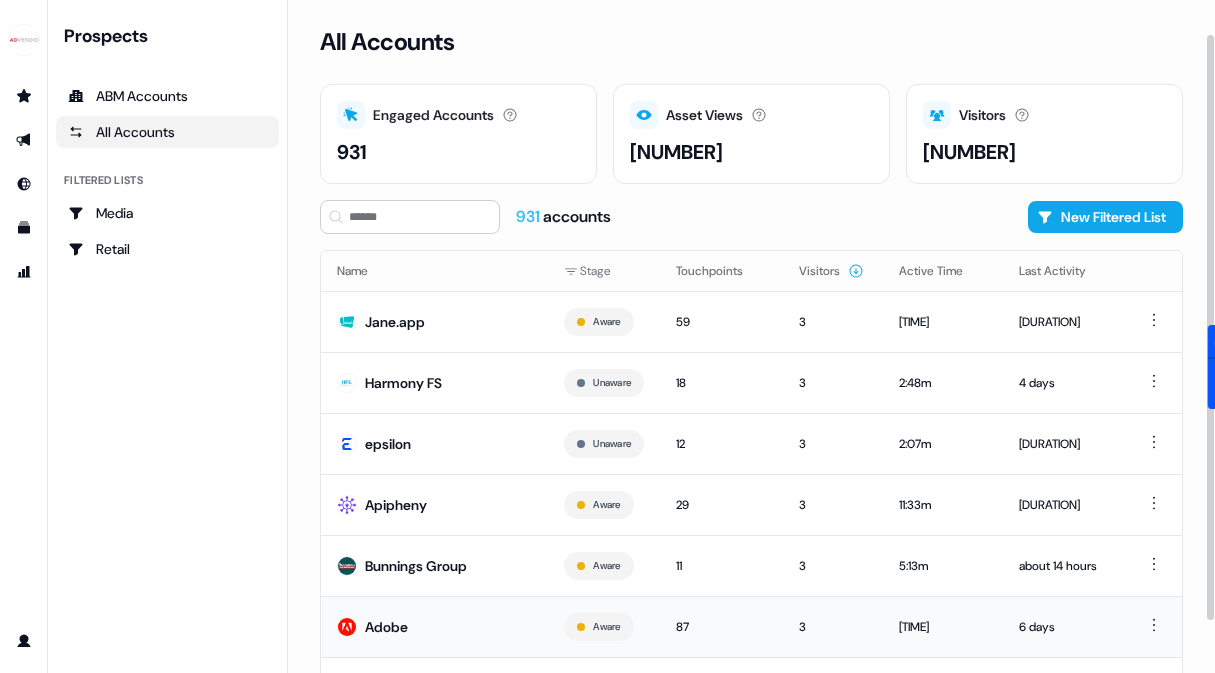 scroll, scrollTop: 162, scrollLeft: 0, axis: vertical 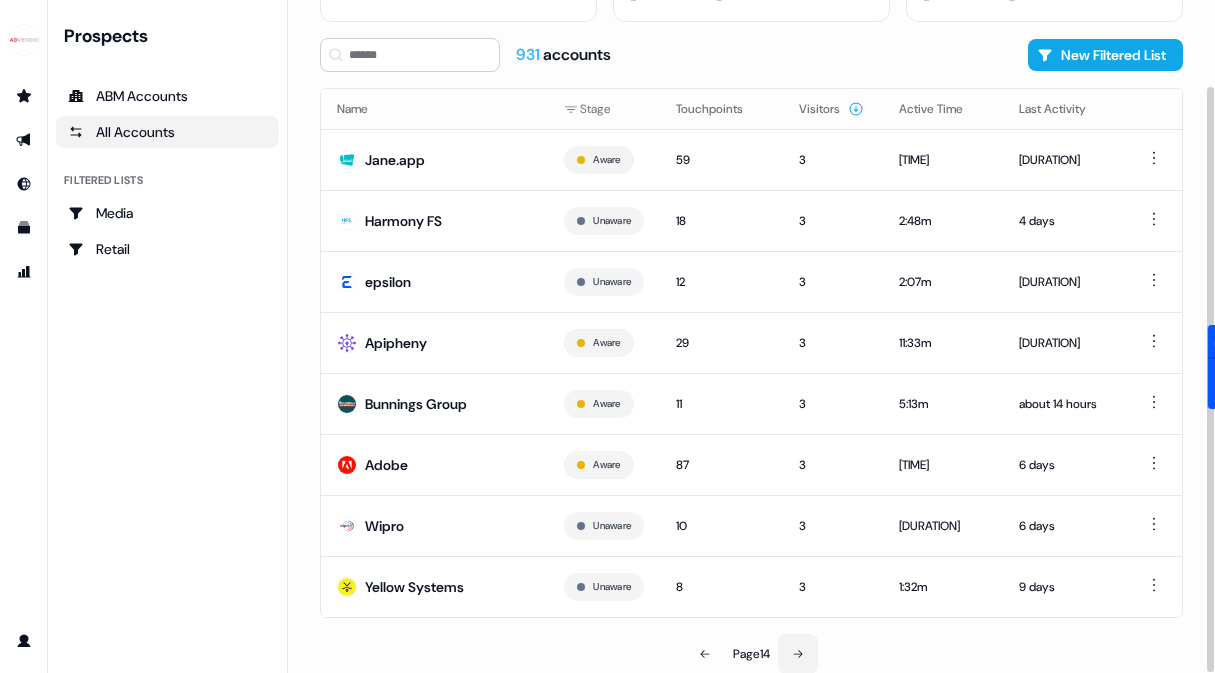 click at bounding box center [798, 654] 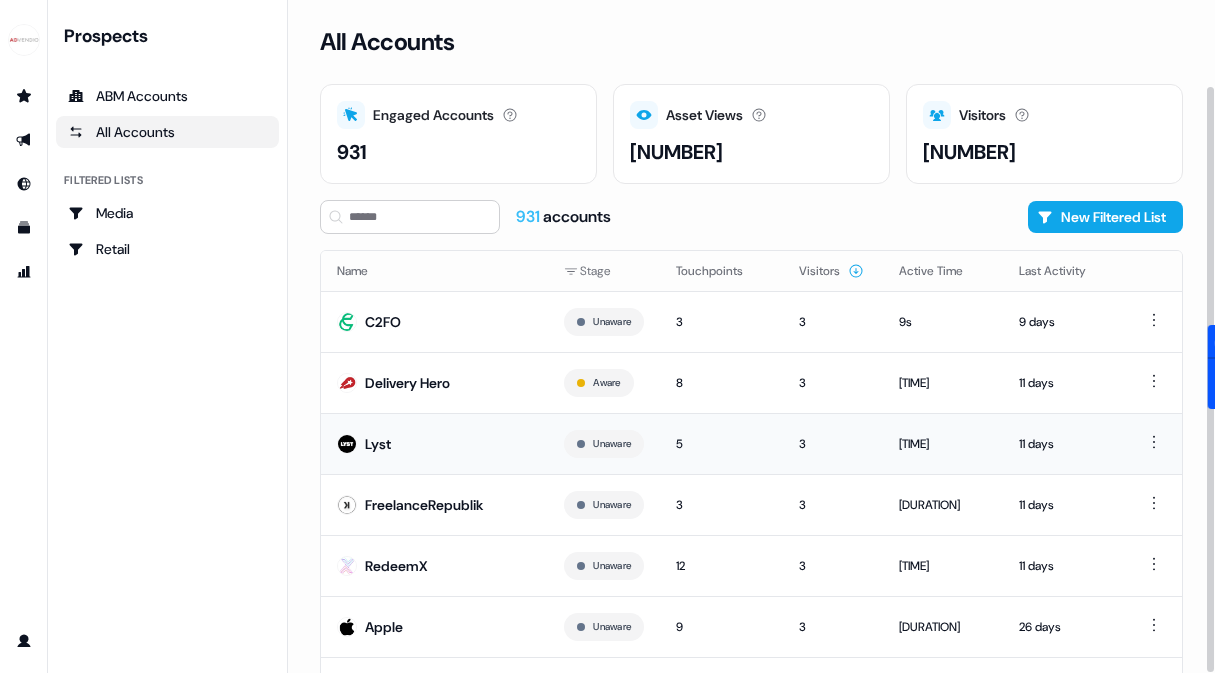 scroll, scrollTop: 162, scrollLeft: 0, axis: vertical 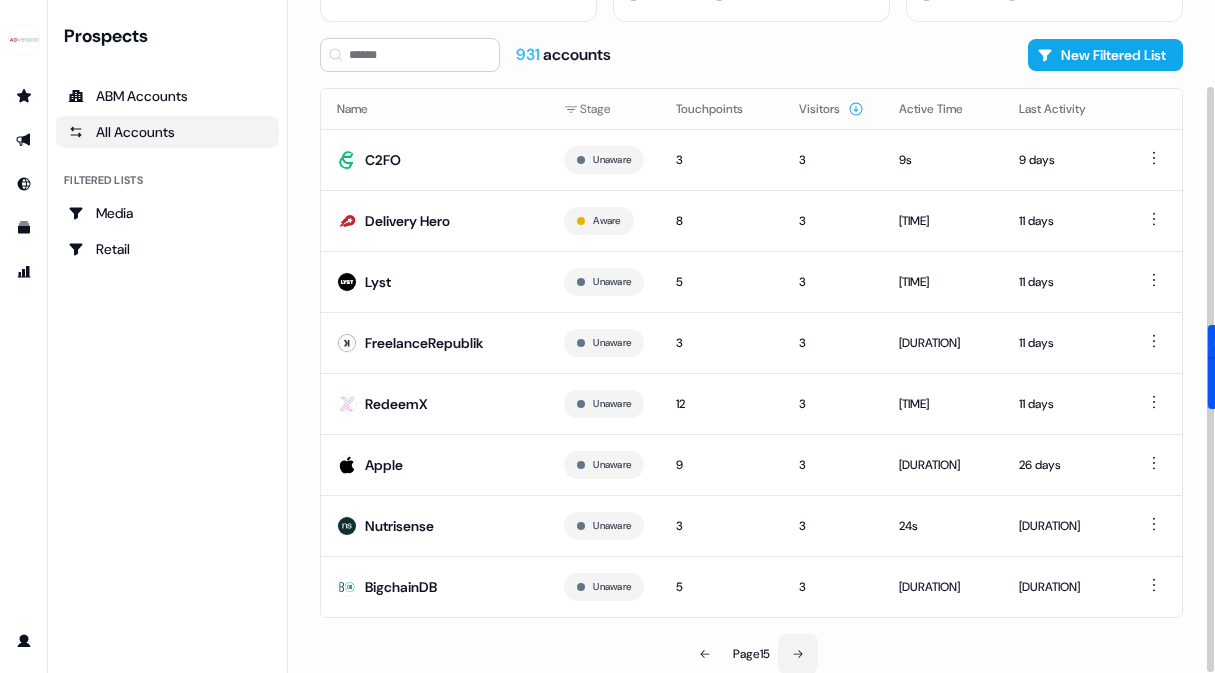 click 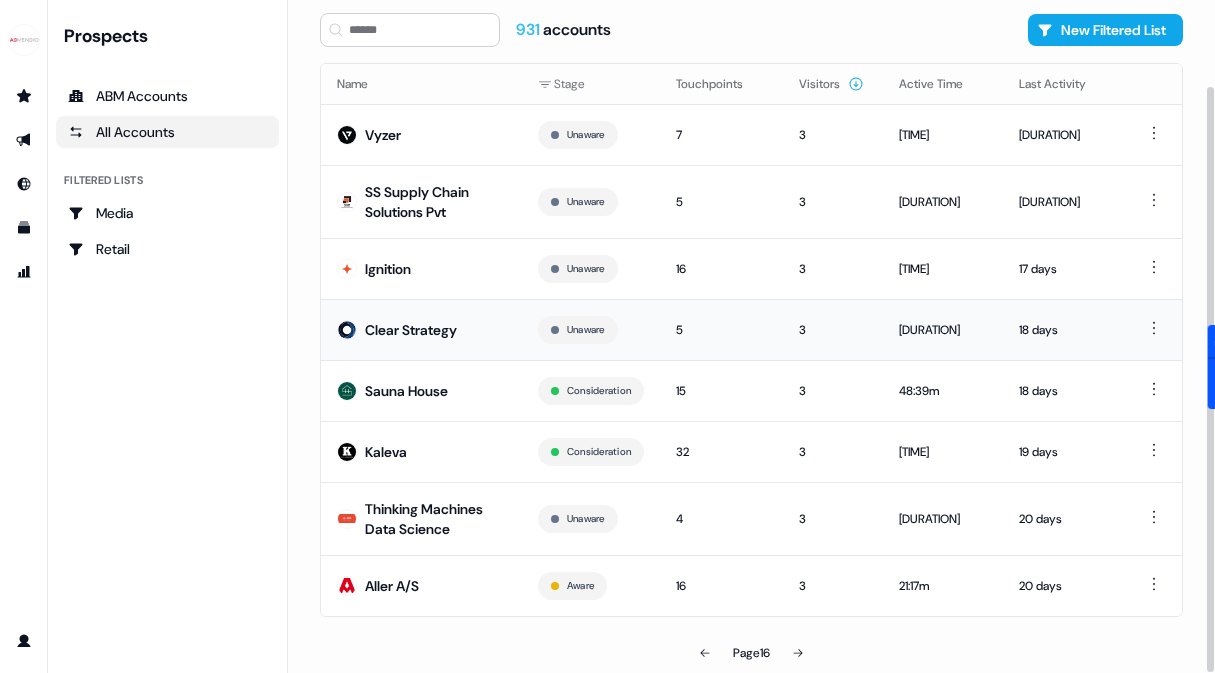 scroll, scrollTop: 206, scrollLeft: 0, axis: vertical 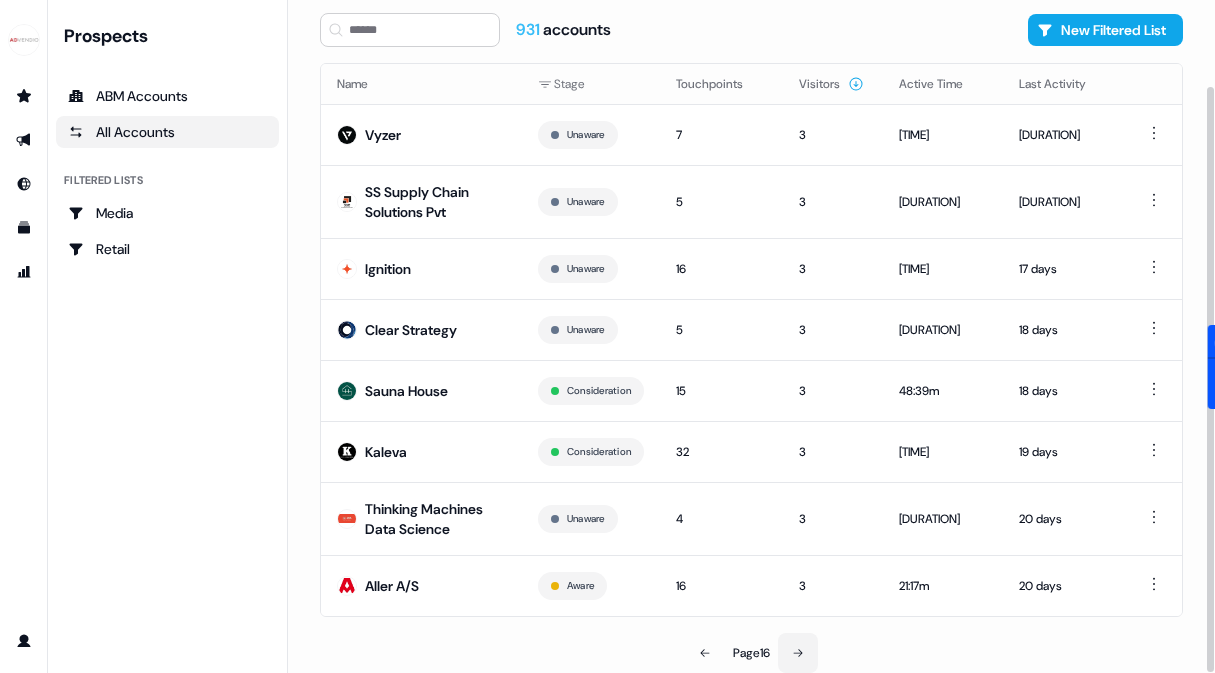 click 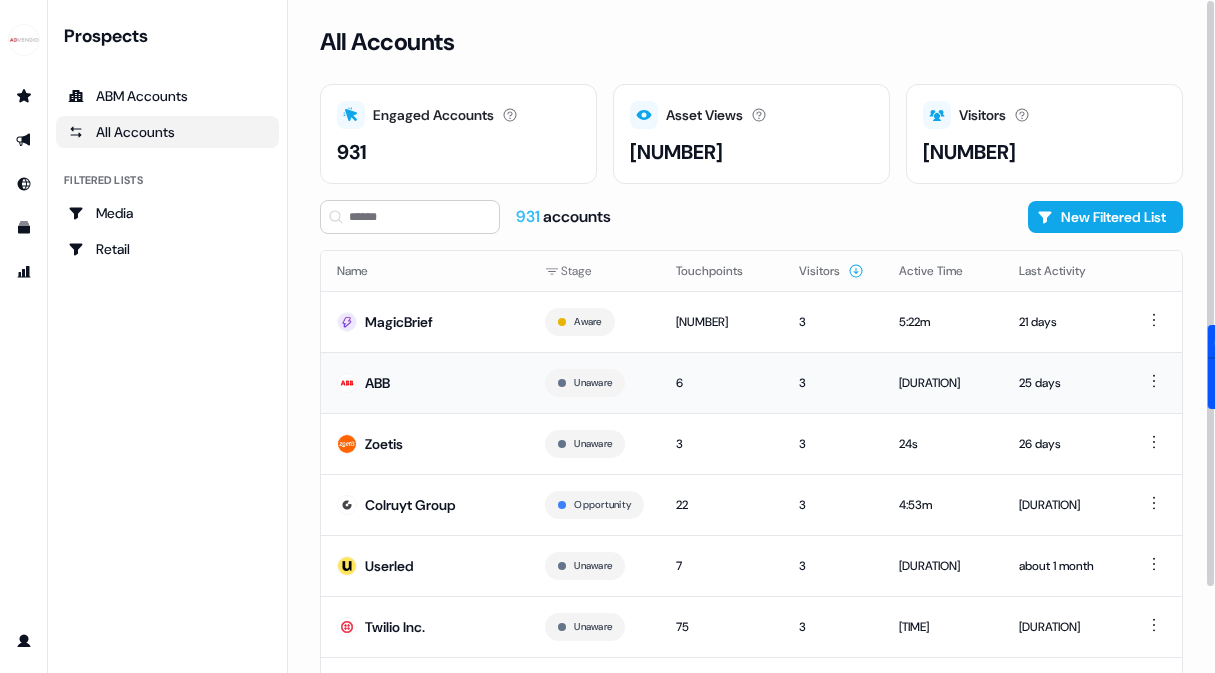 click at bounding box center [347, 383] 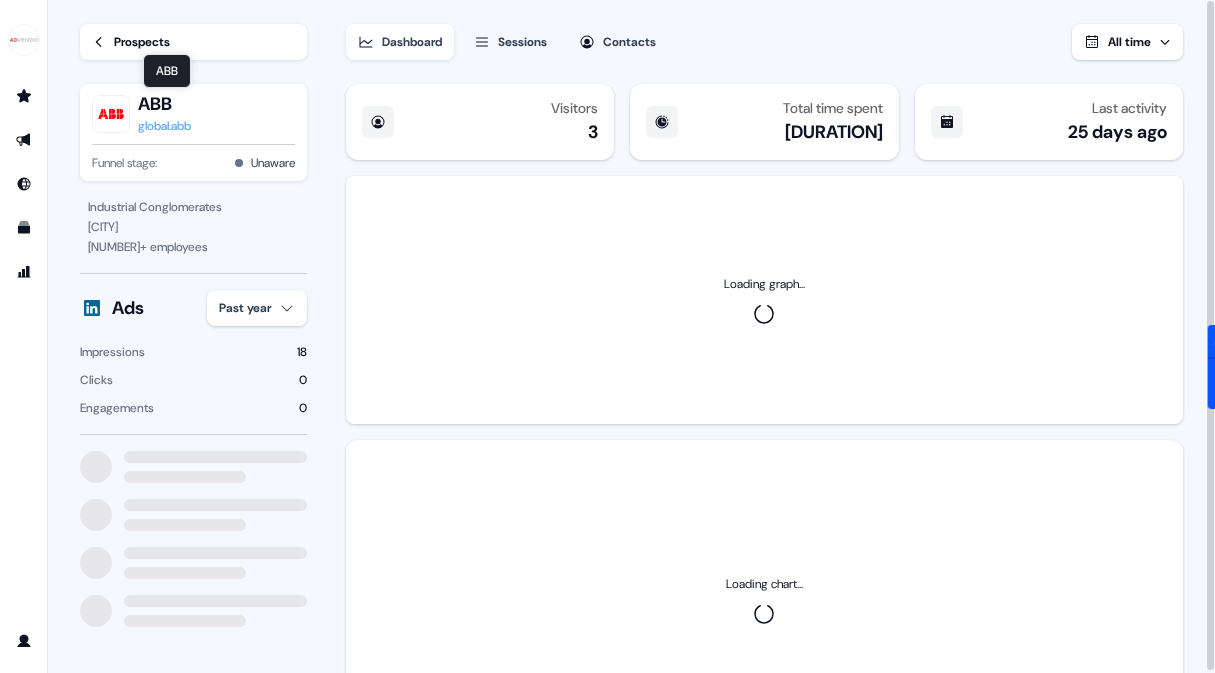 click on "ABB ABB ABB global.abb Funnel stage: Unaware" at bounding box center [193, 132] 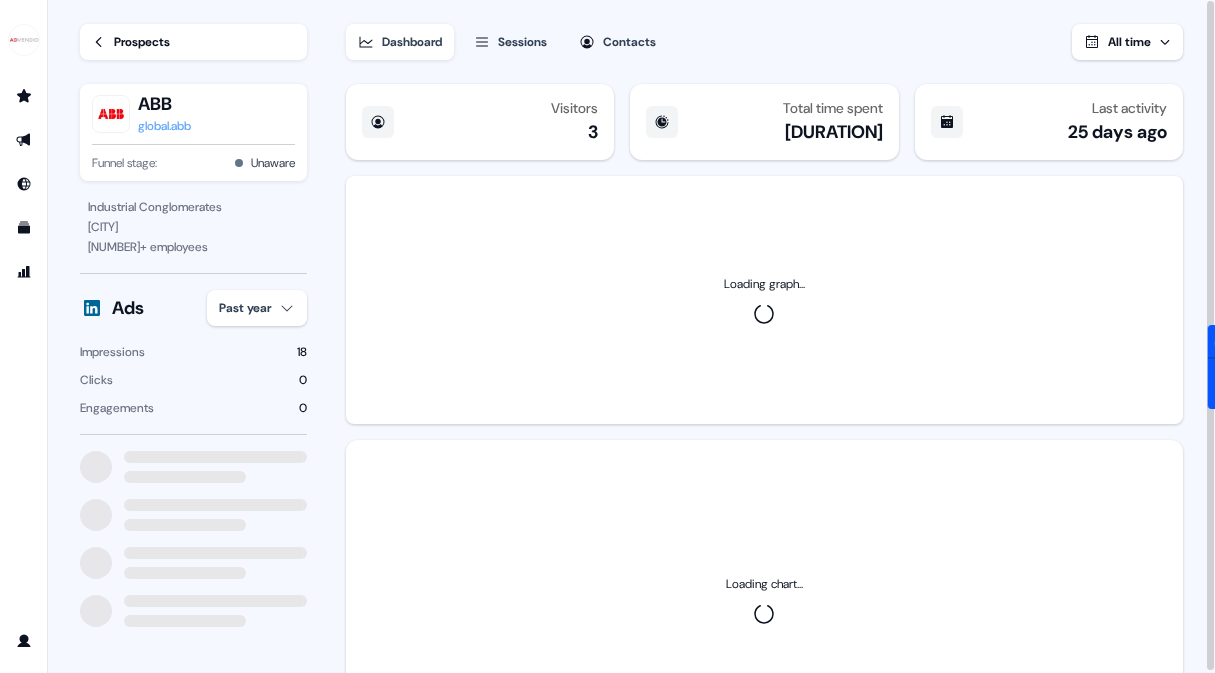 click on "global.abb" at bounding box center (164, 126) 